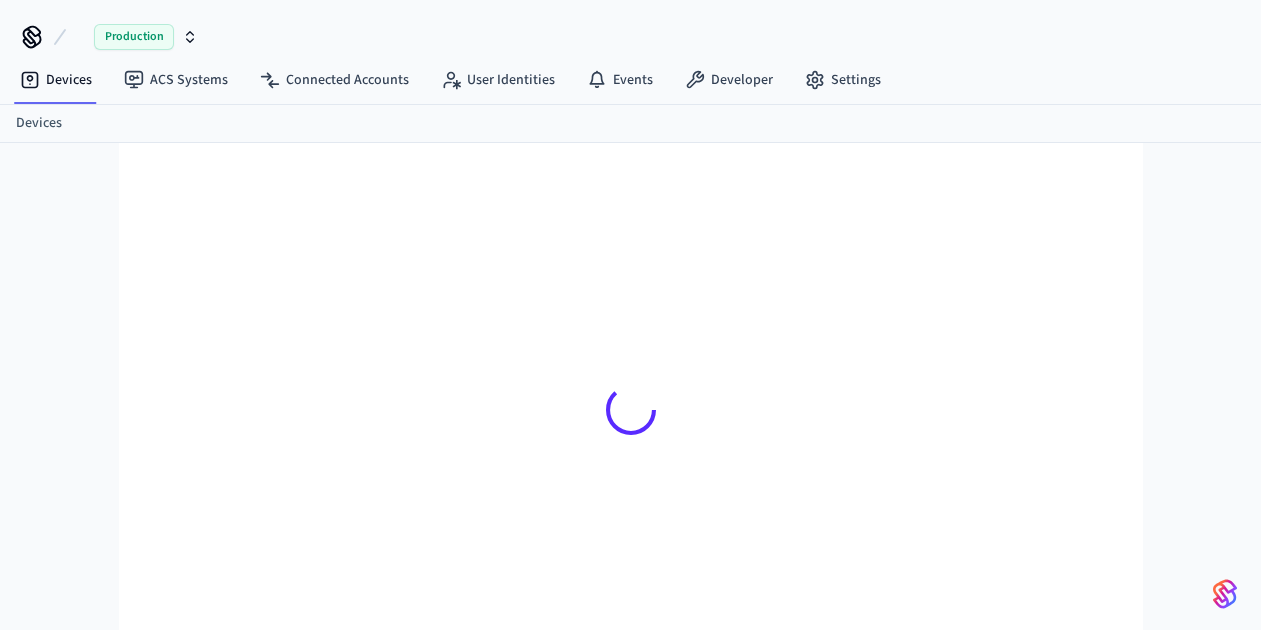 scroll, scrollTop: 0, scrollLeft: 0, axis: both 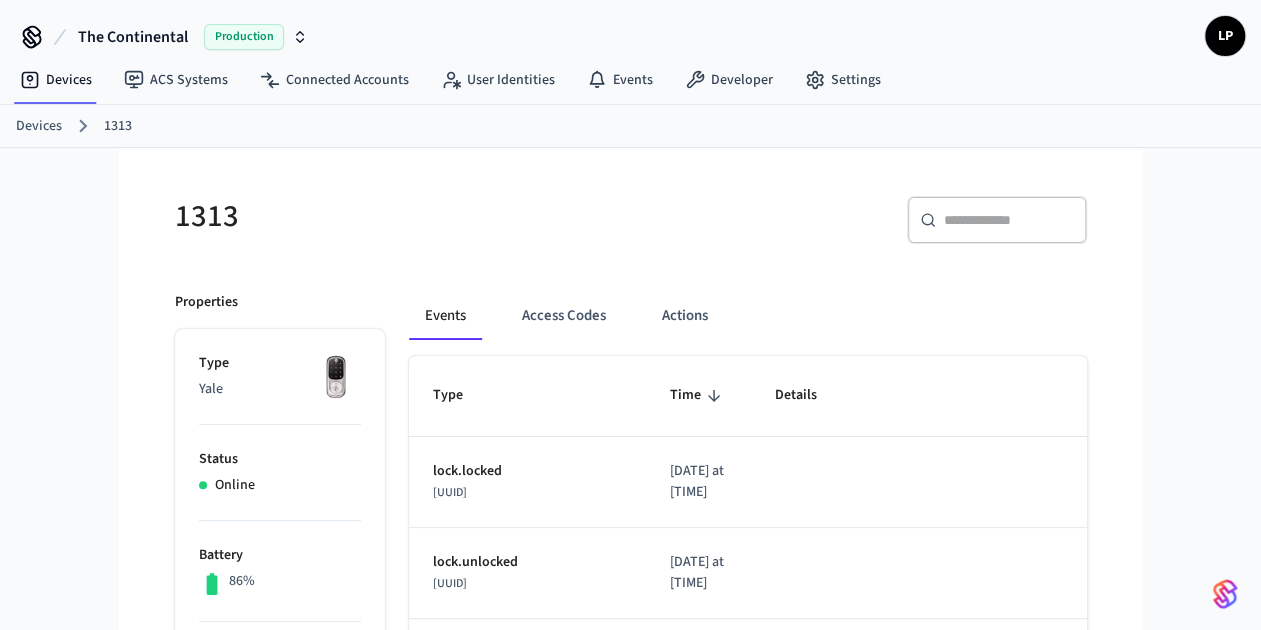 click on "Devices" at bounding box center (39, 126) 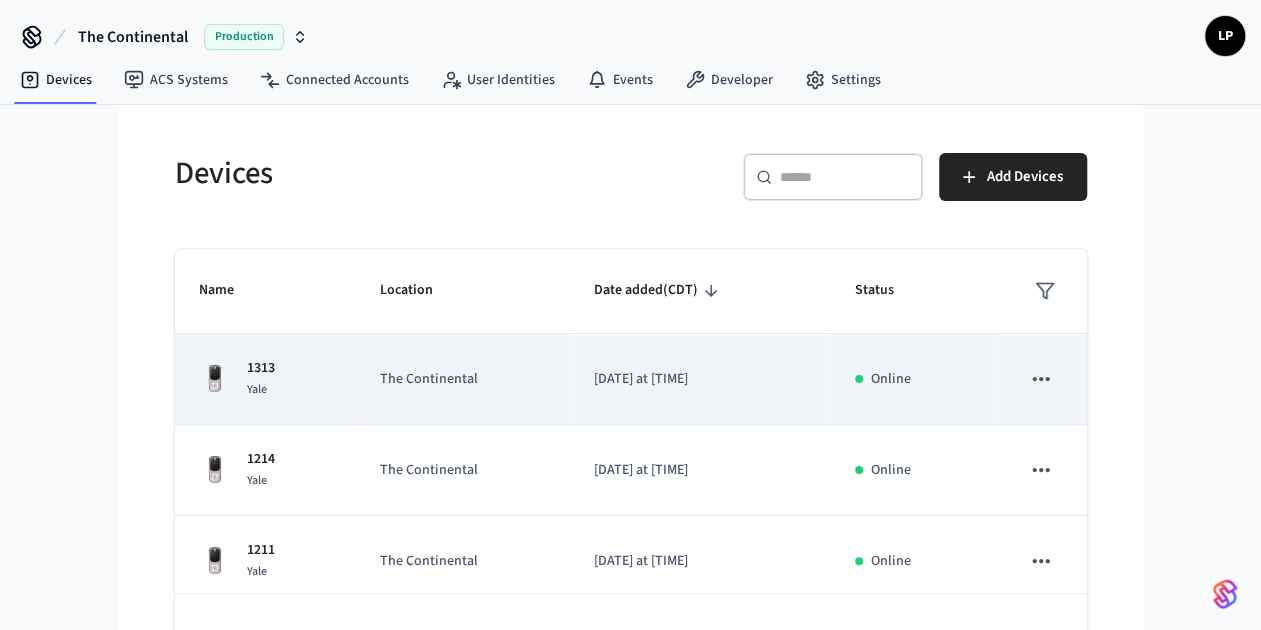 scroll, scrollTop: 648, scrollLeft: 0, axis: vertical 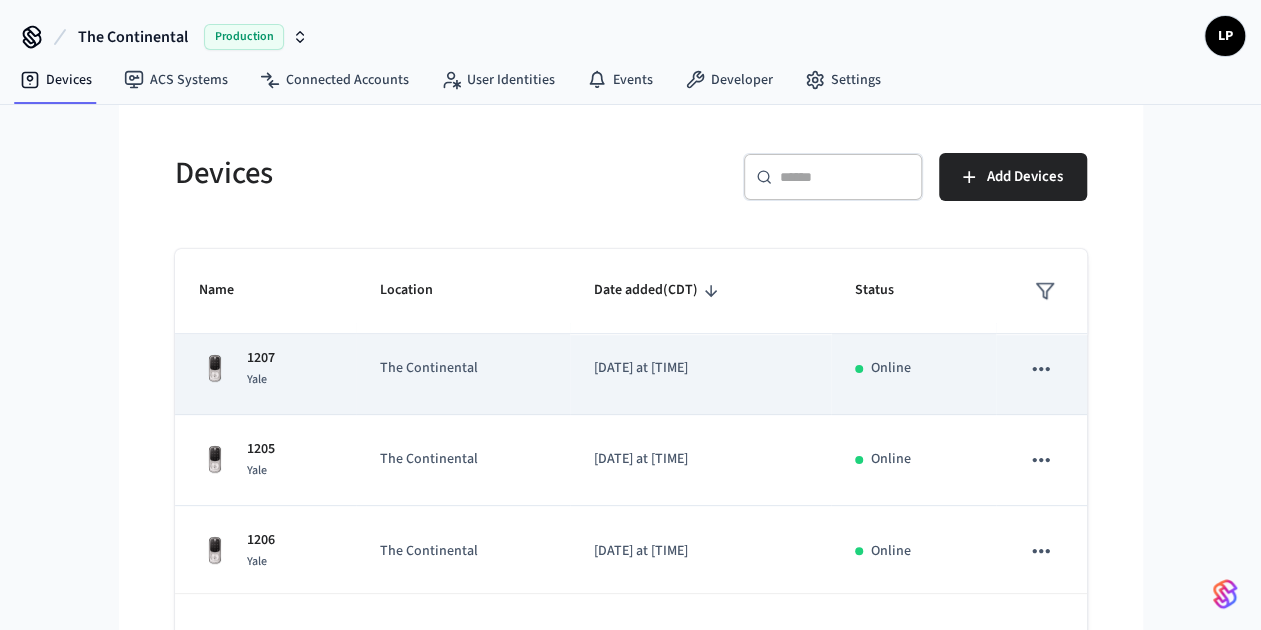 click on "1207 Yale" at bounding box center (266, 369) 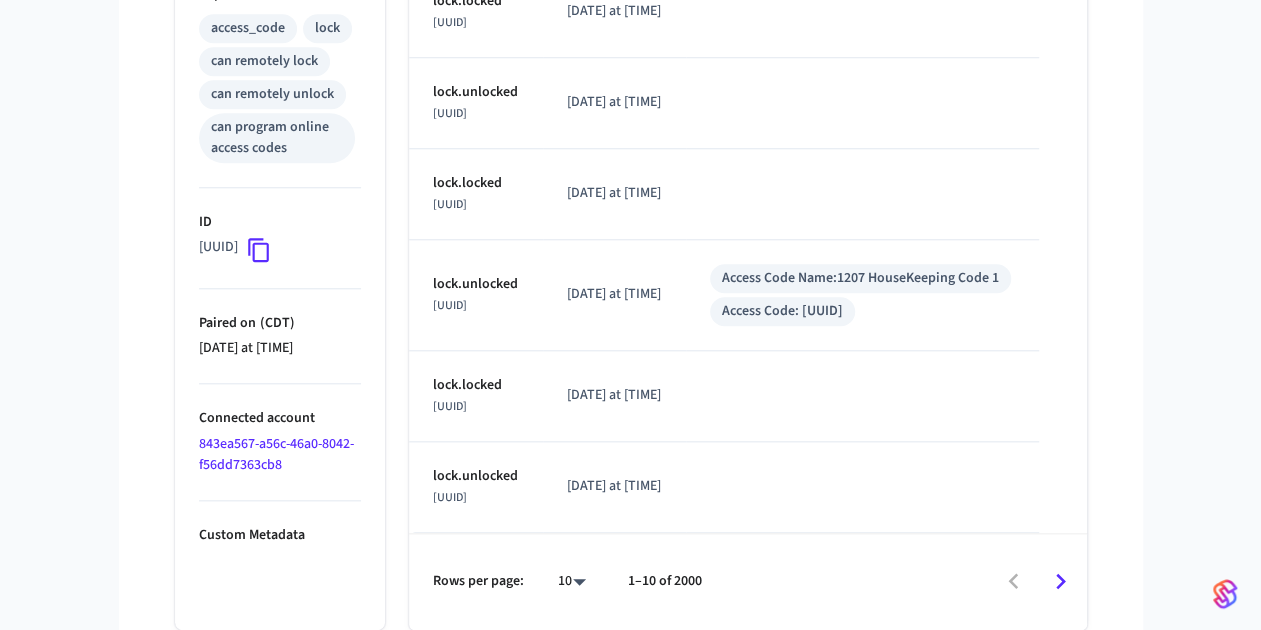 scroll, scrollTop: 1244, scrollLeft: 0, axis: vertical 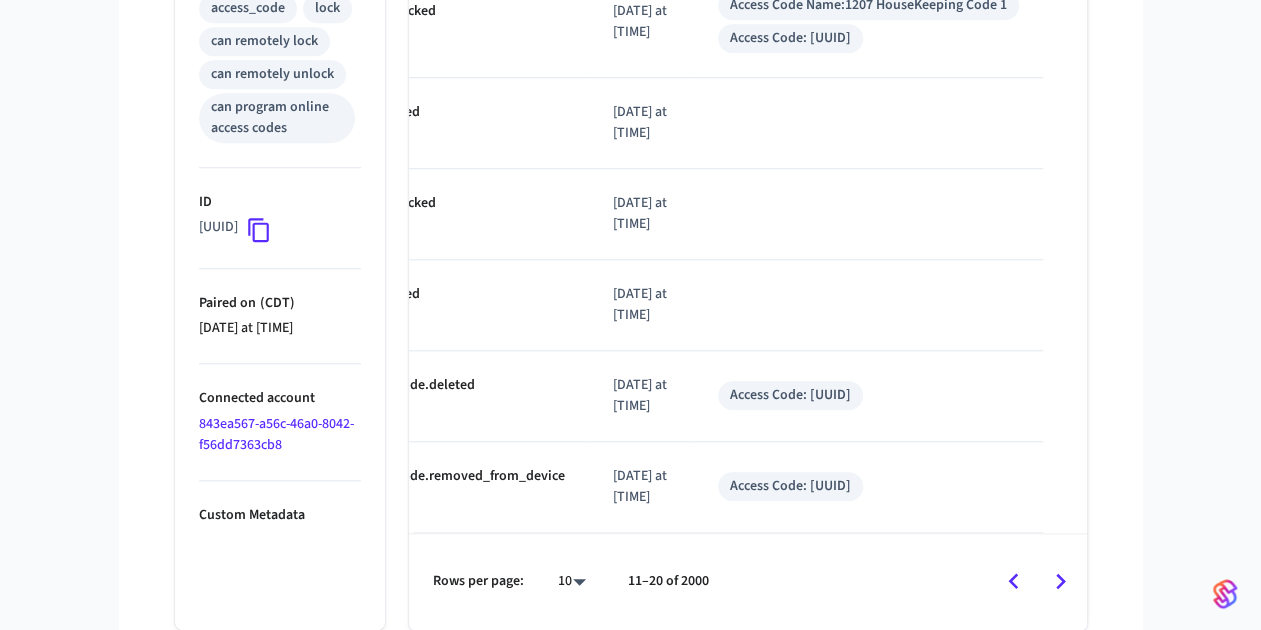 click 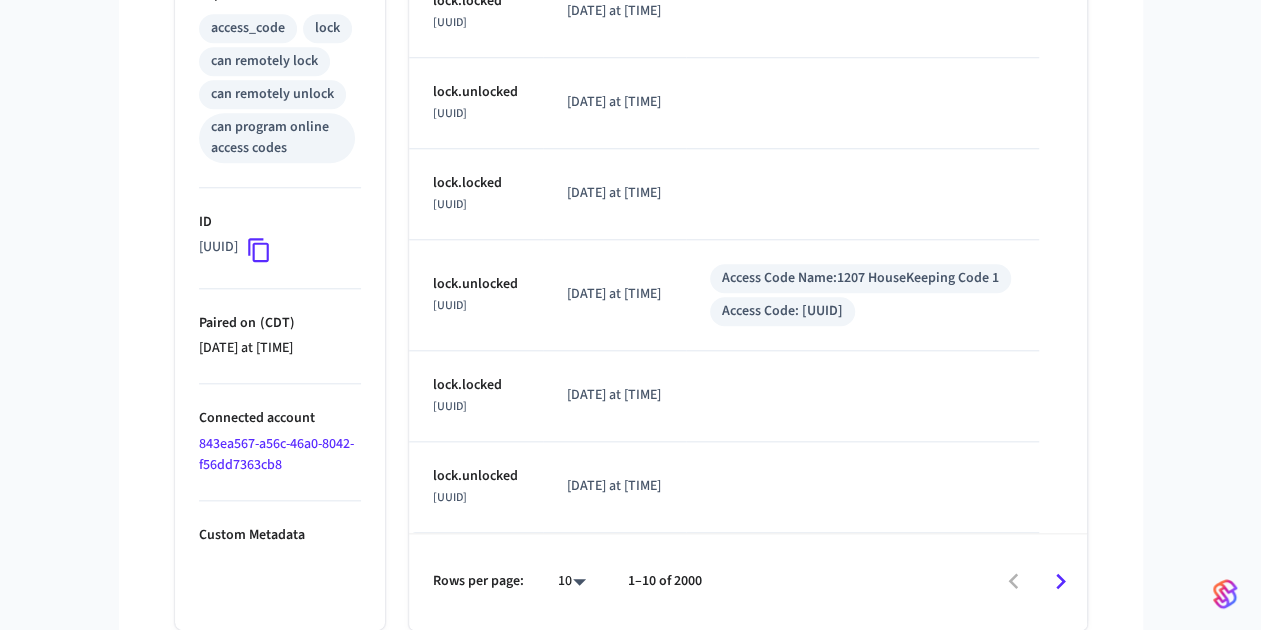 scroll, scrollTop: 0, scrollLeft: 0, axis: both 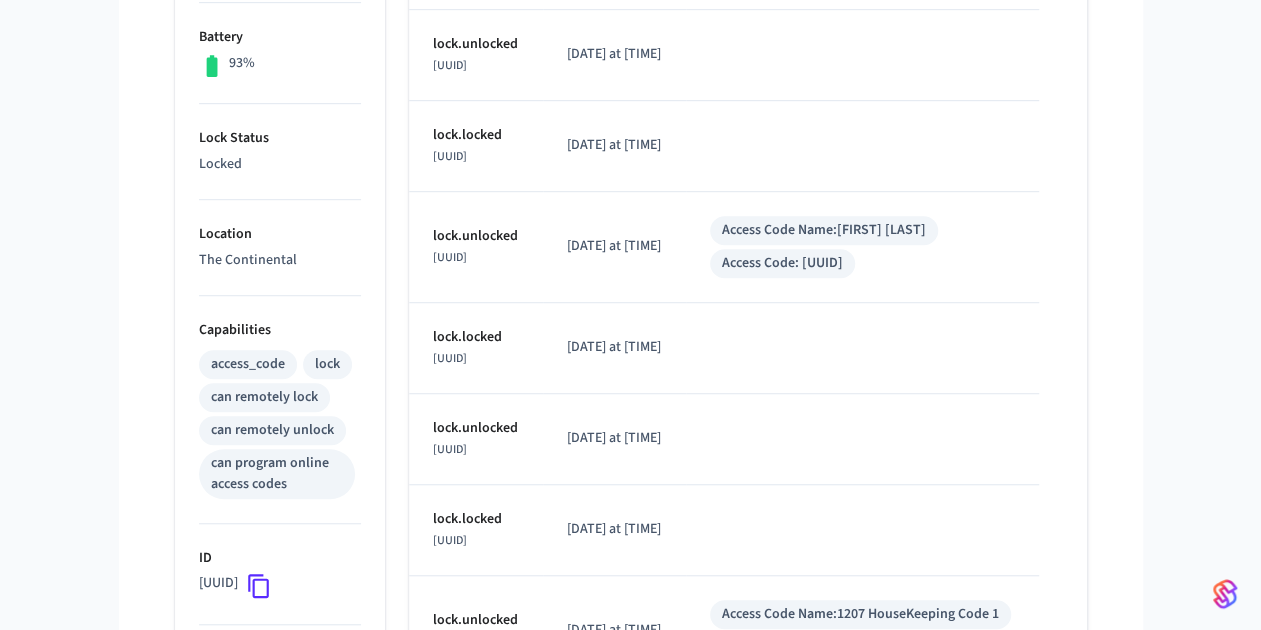 drag, startPoint x: 791, startPoint y: 365, endPoint x: 1025, endPoint y: 383, distance: 234.69128 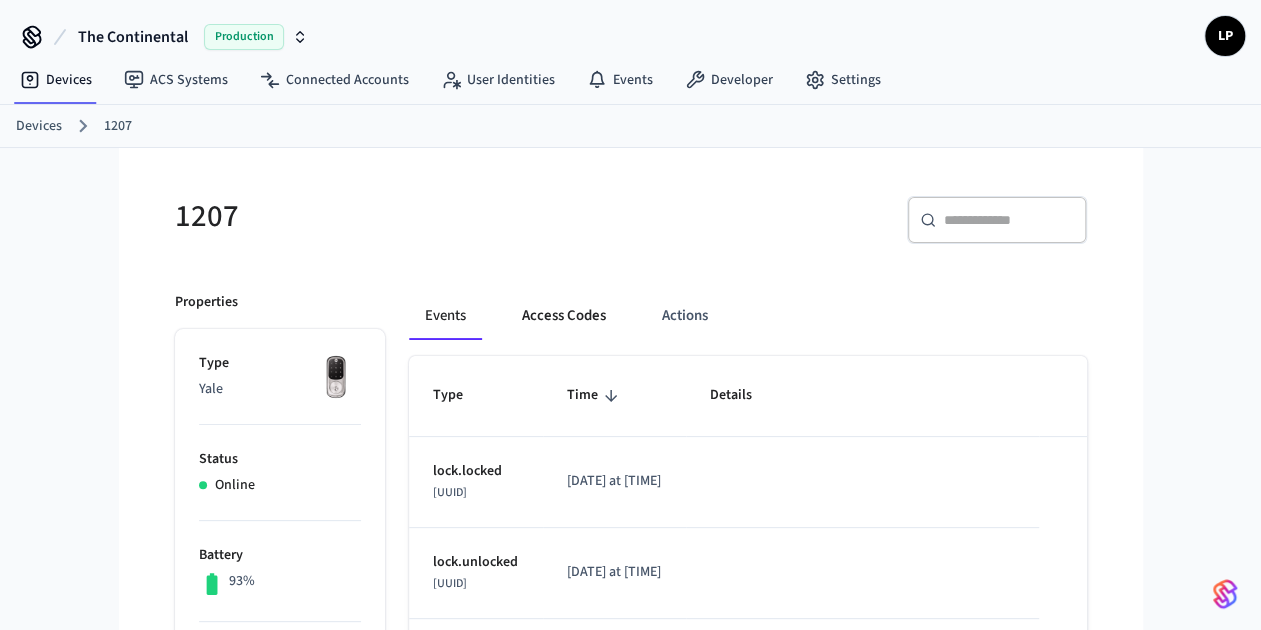 click on "Access Codes" at bounding box center (564, 316) 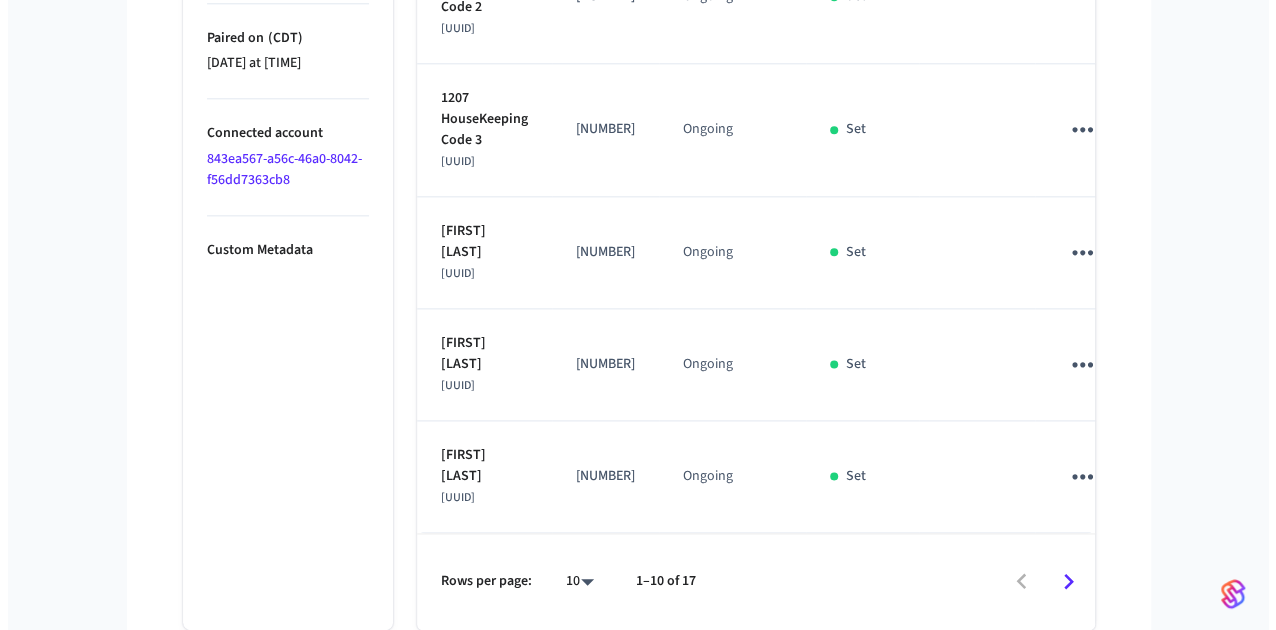 scroll, scrollTop: 1558, scrollLeft: 0, axis: vertical 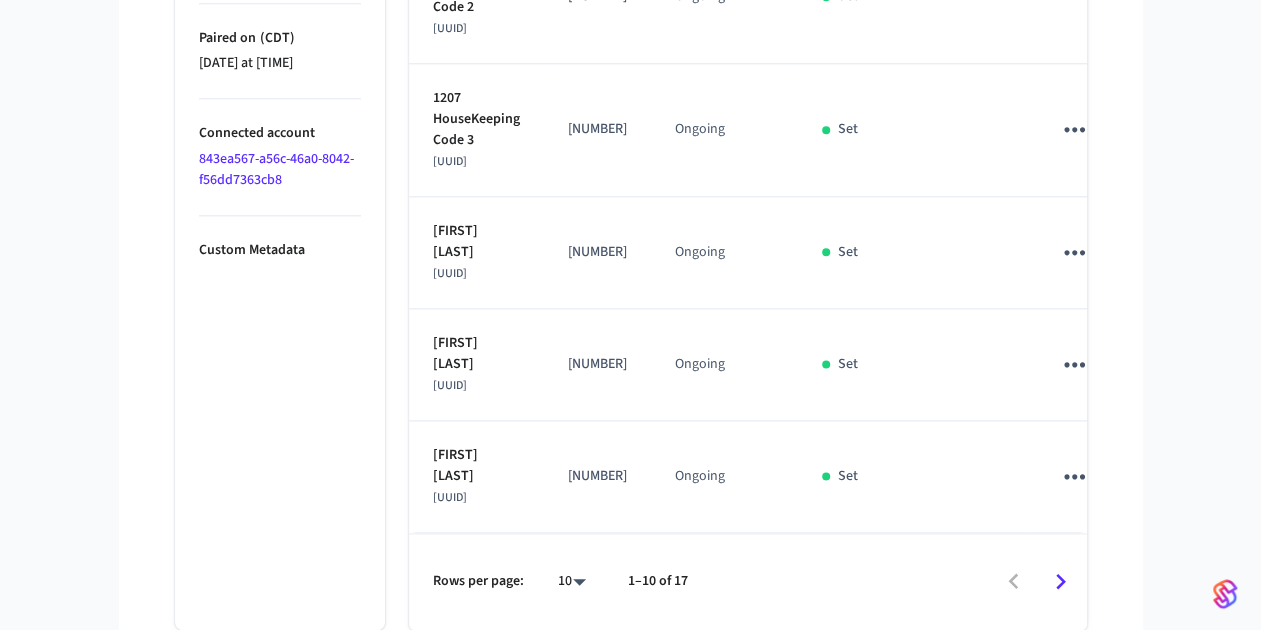 click on "The Continental Production LP Devices ACS Systems Connected Accounts User Identities Events Developer Settings Devices 1207 1207 ​ ​ Add Access Code Properties Type Yale Status Online Battery 93% Lock Status Locked Location The Continental Capabilities access_code lock can remotely lock can remotely unlock can program online access codes ID a8e092b3-bee6-4117-986f-8f4a45fb1898 Paired on ( CDT ) 2025/02/25 at 1:00 pm Connected account 843ea567-a56c-46a0-8042-f56dd7363cb8 Custom Metadata Events Access Codes Actions Name Code Time Frame  (CDT) Status Details 1207 Backup Pin 7 c287ddaa-6291-4a85-bf70-1e850e0892ae 160697 Ongoing Set 1207 Backup Pin 8 9b954d4b-1a4c-4876-8175-af11c88d4a2d 740183 Ongoing Set 1207 Backup Pin 9 ac5e7030-f9e4-4bce-a27e-28d8424f57d6 702843 Ongoing Set 1207 HouseKeeping Code 0 71c32882-0432-43c0-8470-788a423b0369 729184 Ongoing Set 1207 HouseKeeping Code 1 a9fb9c0f-eb30-45aa-84e5-c94eb815fff8 305672 Ongoing Set 1207 HouseKeeping Code 2 cf83cb90-0681-4a36-b5ee-4044861ed46c 846291 Set 3" at bounding box center [630, -255] 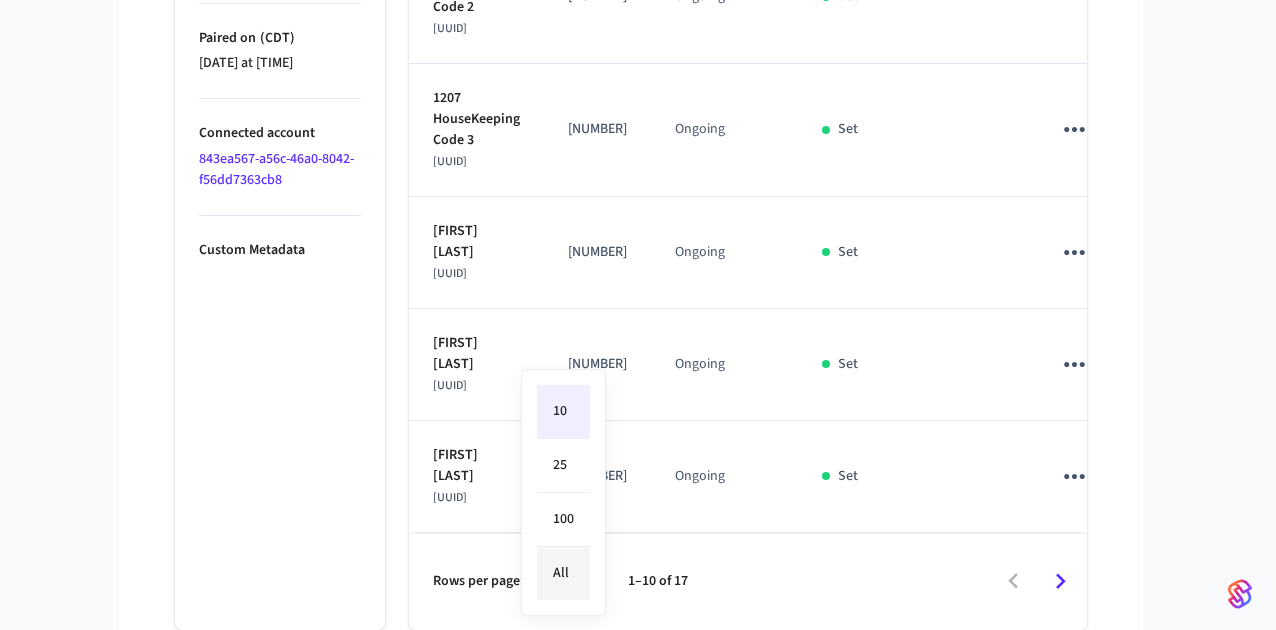 click on "All" at bounding box center (563, 573) 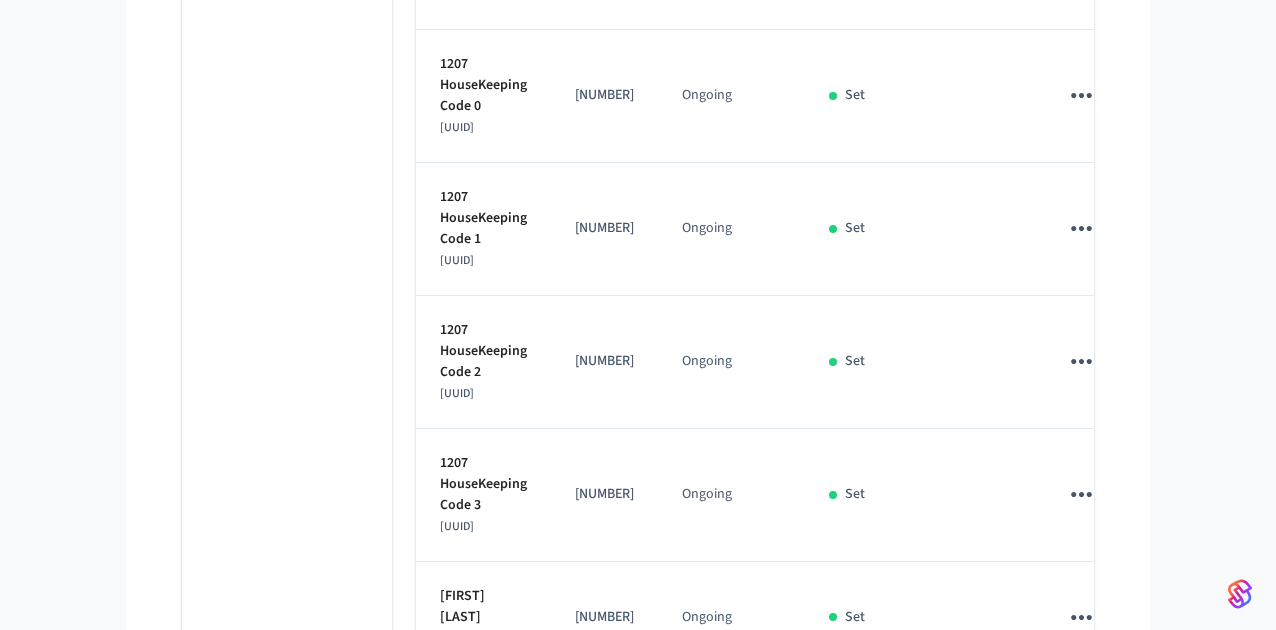type on "**" 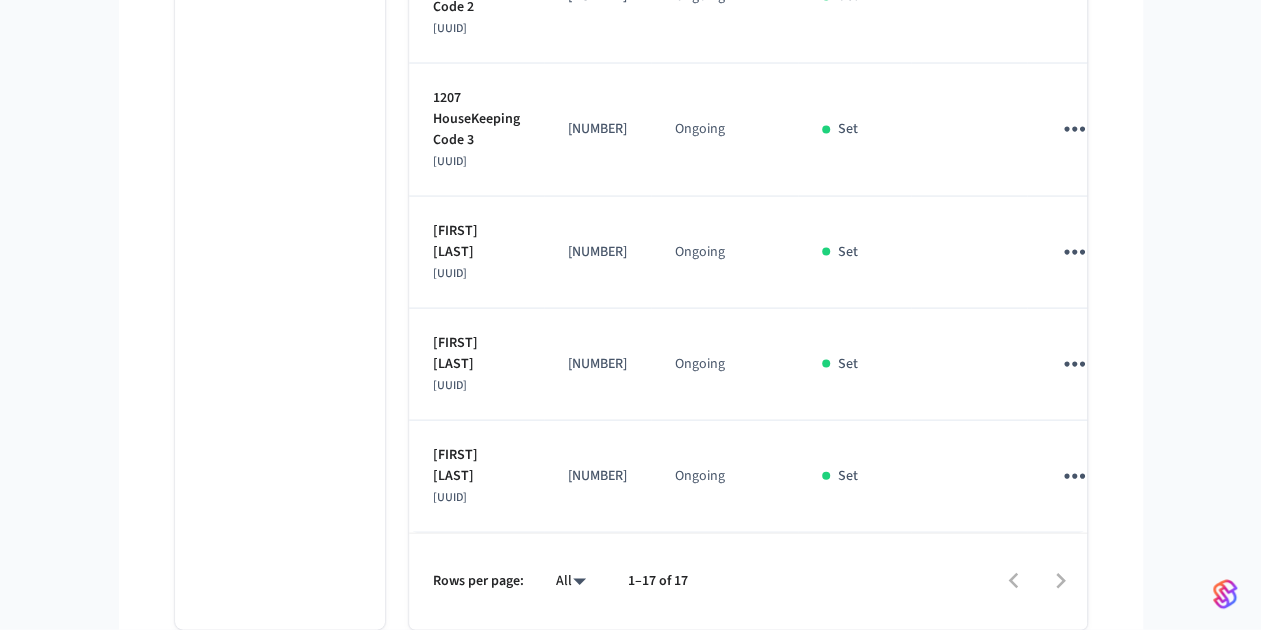 scroll, scrollTop: 1940, scrollLeft: 0, axis: vertical 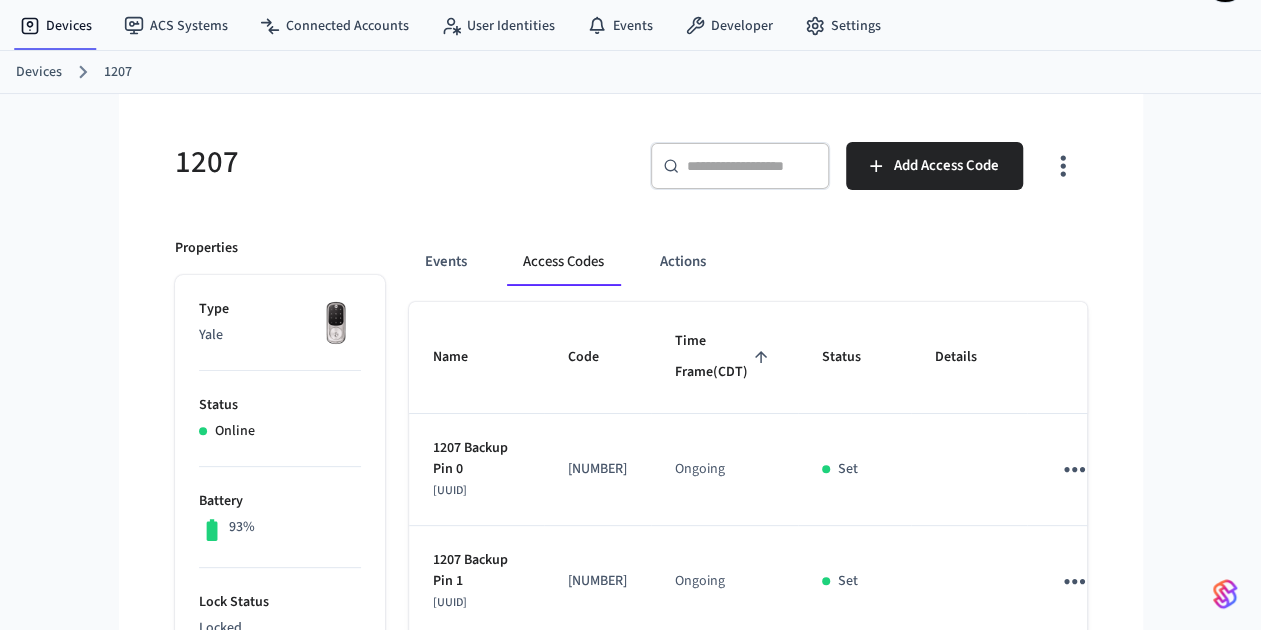 click on "Events Access Codes Actions" at bounding box center (748, 262) 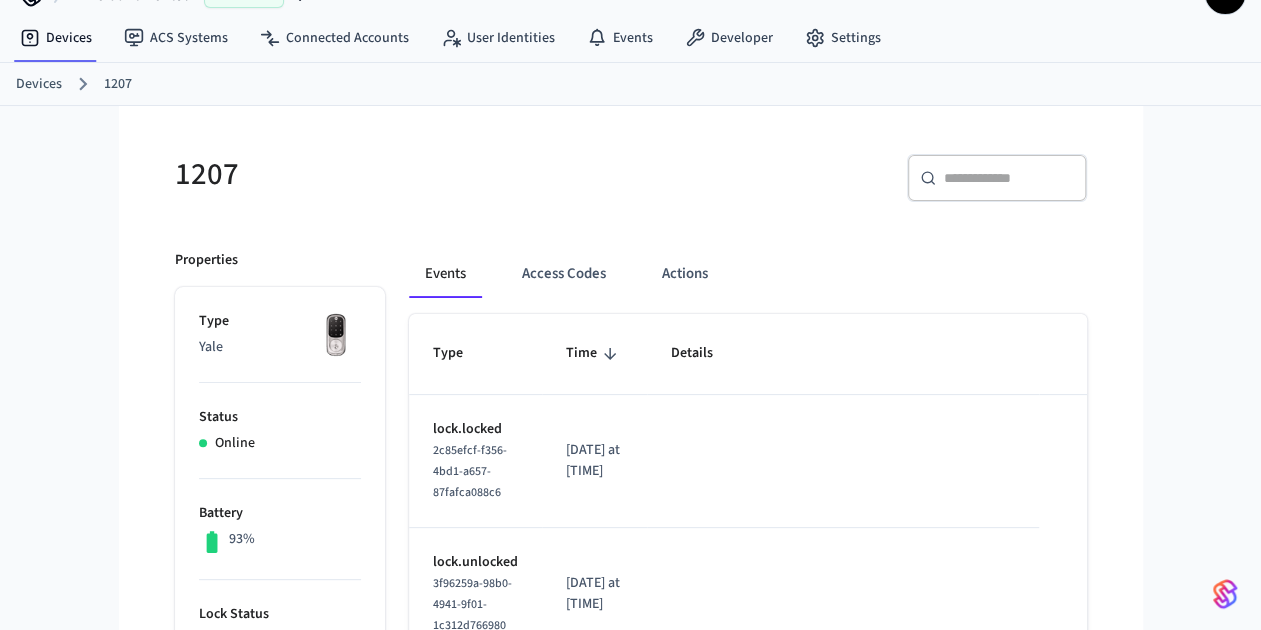 scroll, scrollTop: 0, scrollLeft: 0, axis: both 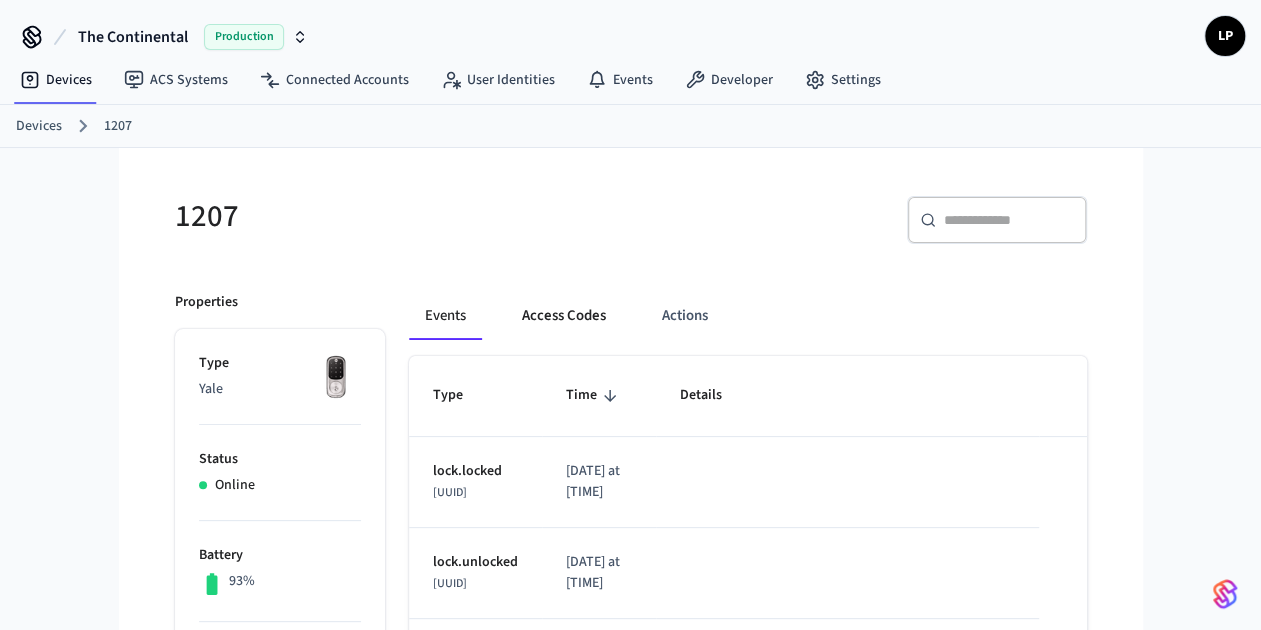 click on "Access Codes" at bounding box center (564, 316) 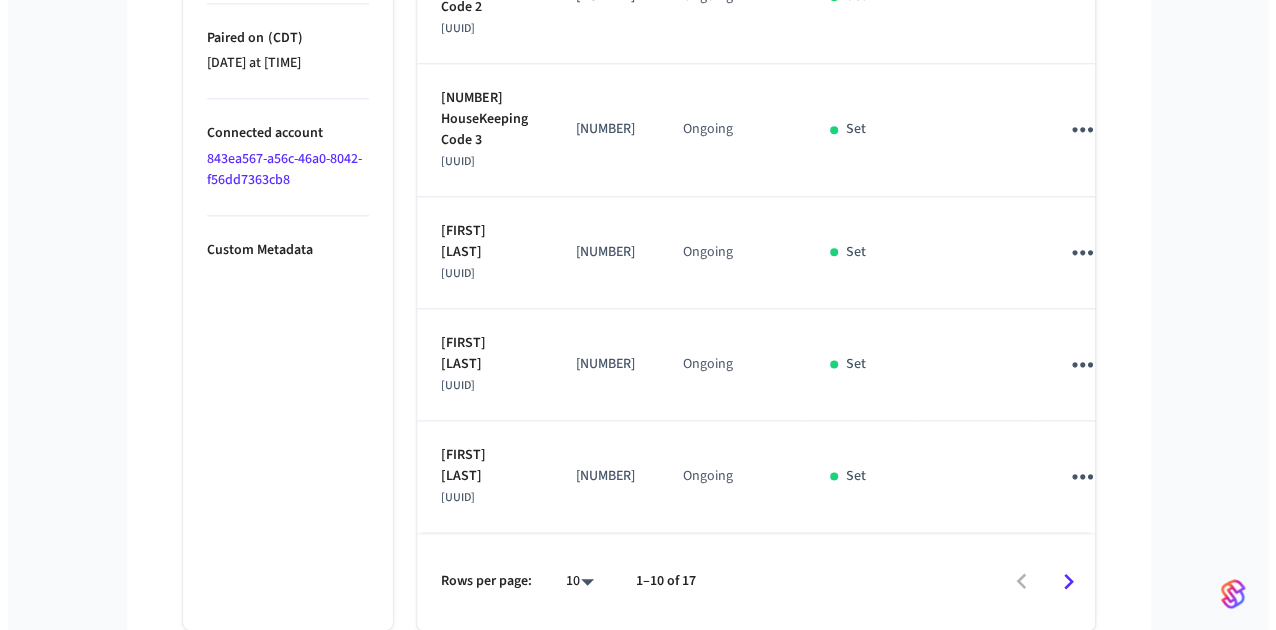 scroll, scrollTop: 1558, scrollLeft: 0, axis: vertical 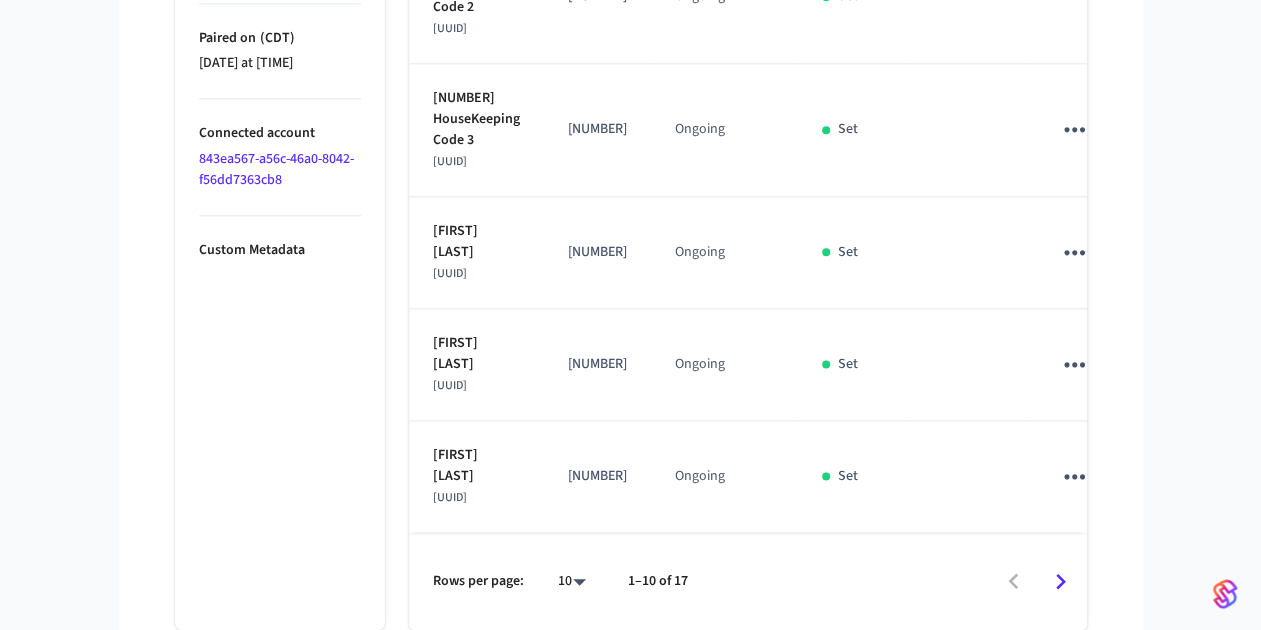 click on "The Continental Production LP Devices ACS Systems Connected Accounts User Identities Events Developer Settings Devices 1207 1207 ​ ​ Add Access Code Properties Type Yale Status Online Battery 93% Lock Status Locked Location The Continental Capabilities access_code lock can remotely lock can remotely unlock can program online access codes ID a8e092b3-bee6-4117-986f-8f4a45fb1898 Paired on ( CDT ) 2025/02/25 at 1:00 pm Connected account 843ea567-a56c-46a0-8042-f56dd7363cb8 Custom Metadata Events Access Codes Actions Name Code Time Frame  (CDT) Status Details 1207 Backup Pin 7 c287ddaa-6291-4a85-bf70-1e850e0892ae 160697 Ongoing Set 1207 Backup Pin 8 9b954d4b-1a4c-4876-8175-af11c88d4a2d 740183 Ongoing Set 1207 Backup Pin 9 ac5e7030-f9e4-4bce-a27e-28d8424f57d6 702843 Ongoing Set 1207 HouseKeeping Code 0 71c32882-0432-43c0-8470-788a423b0369 729184 Ongoing Set 1207 HouseKeeping Code 1 a9fb9c0f-eb30-45aa-84e5-c94eb815fff8 305672 Ongoing Set 1207 HouseKeeping Code 2 cf83cb90-0681-4a36-b5ee-4044861ed46c 846291 Set 4" at bounding box center [630, -255] 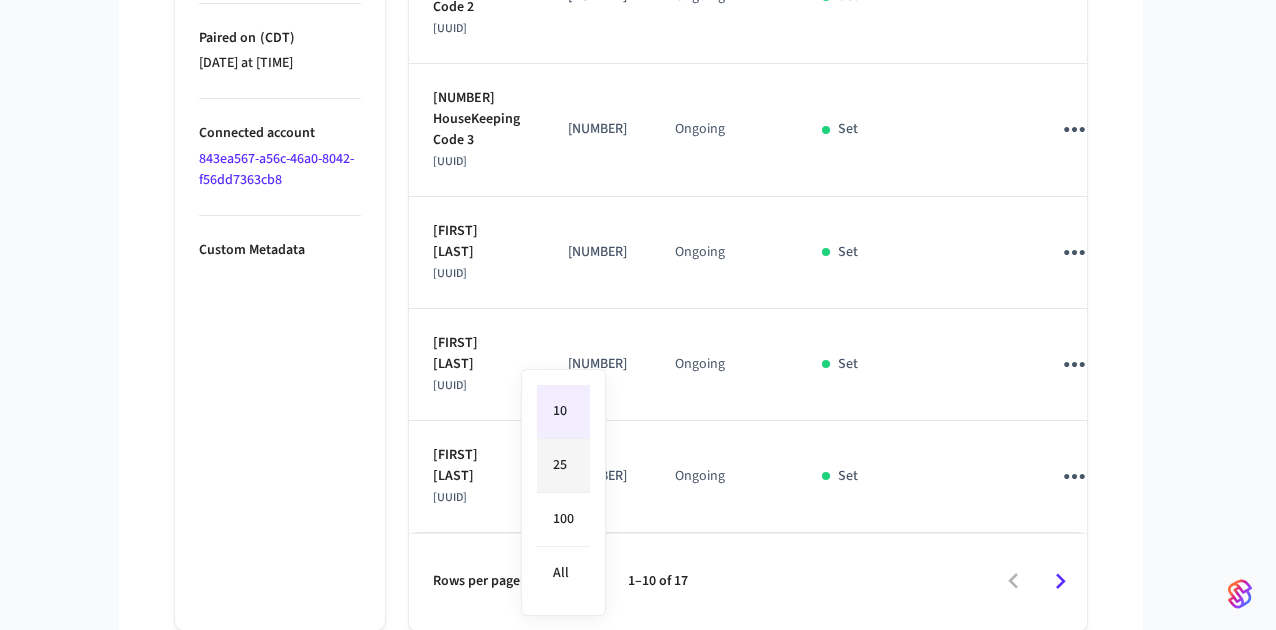 click on "25" at bounding box center (563, 466) 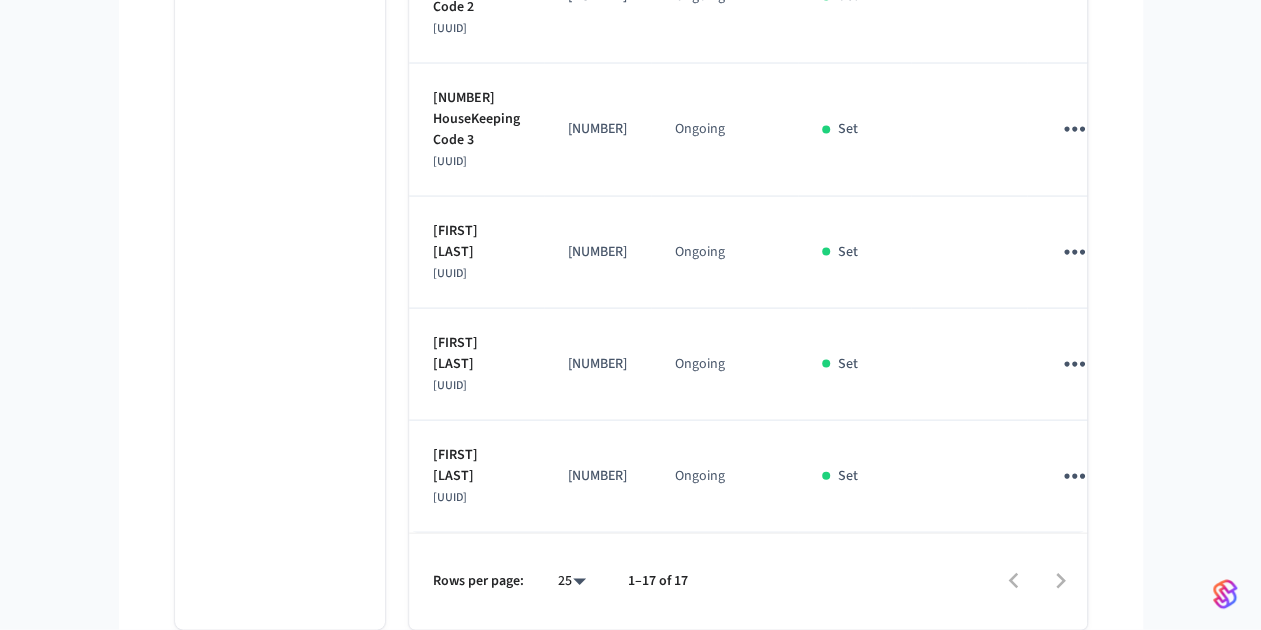 scroll, scrollTop: 2634, scrollLeft: 0, axis: vertical 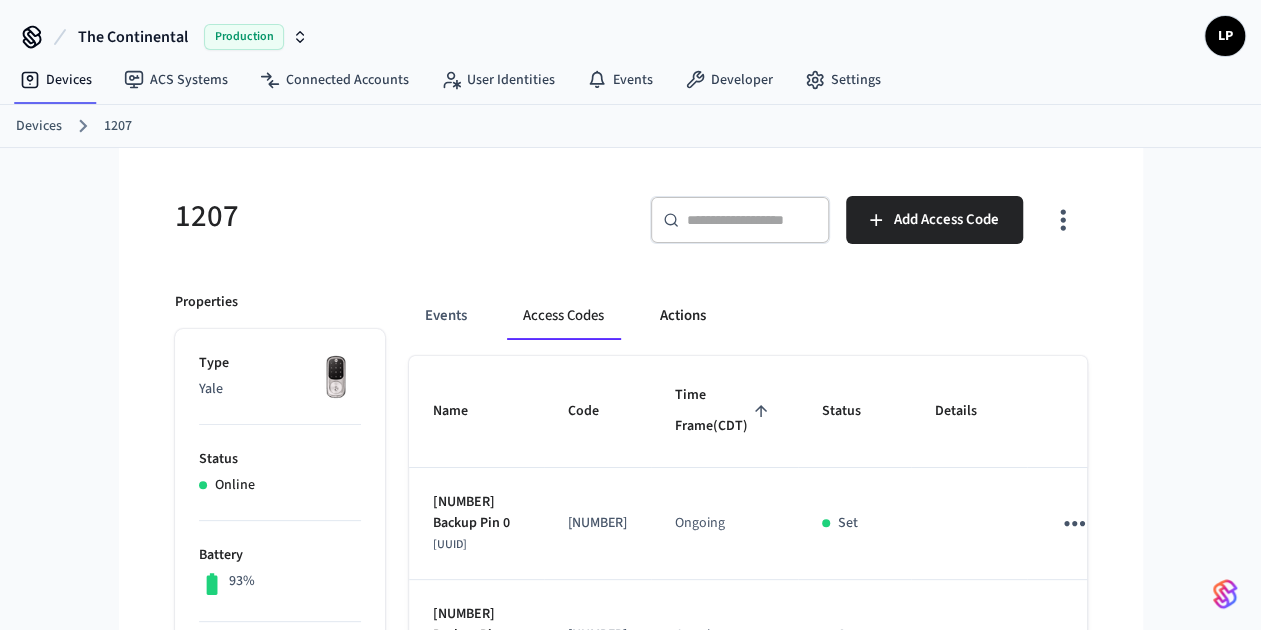 click on "Actions" at bounding box center (683, 316) 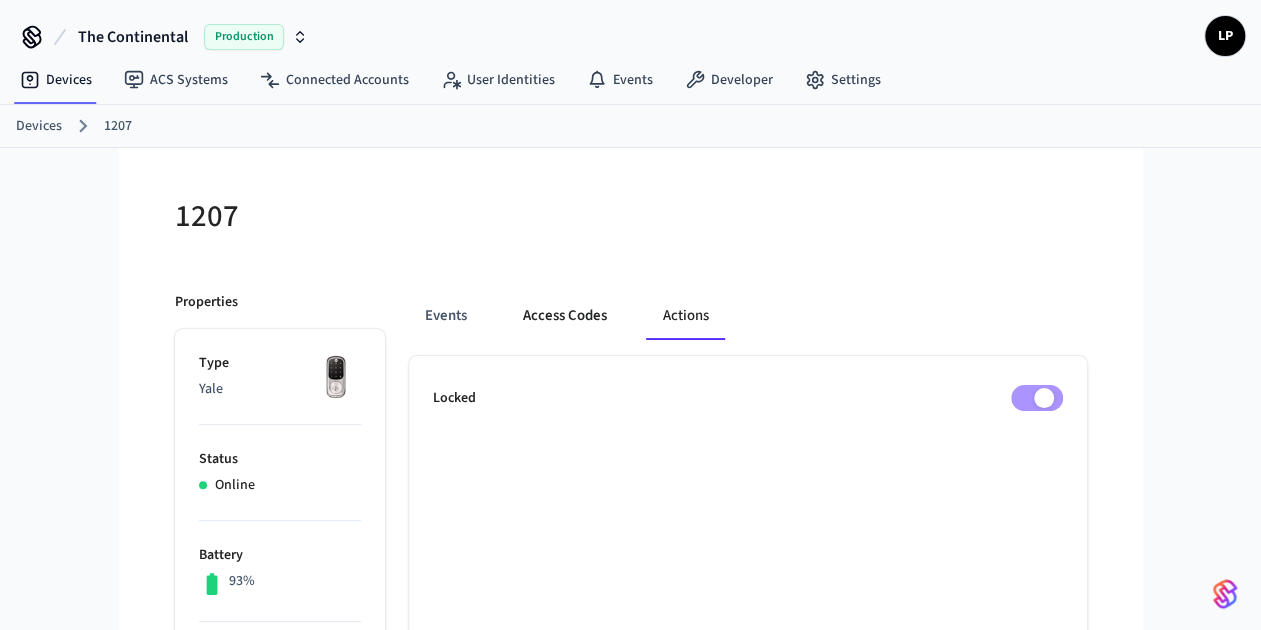 click on "Access Codes" at bounding box center (565, 316) 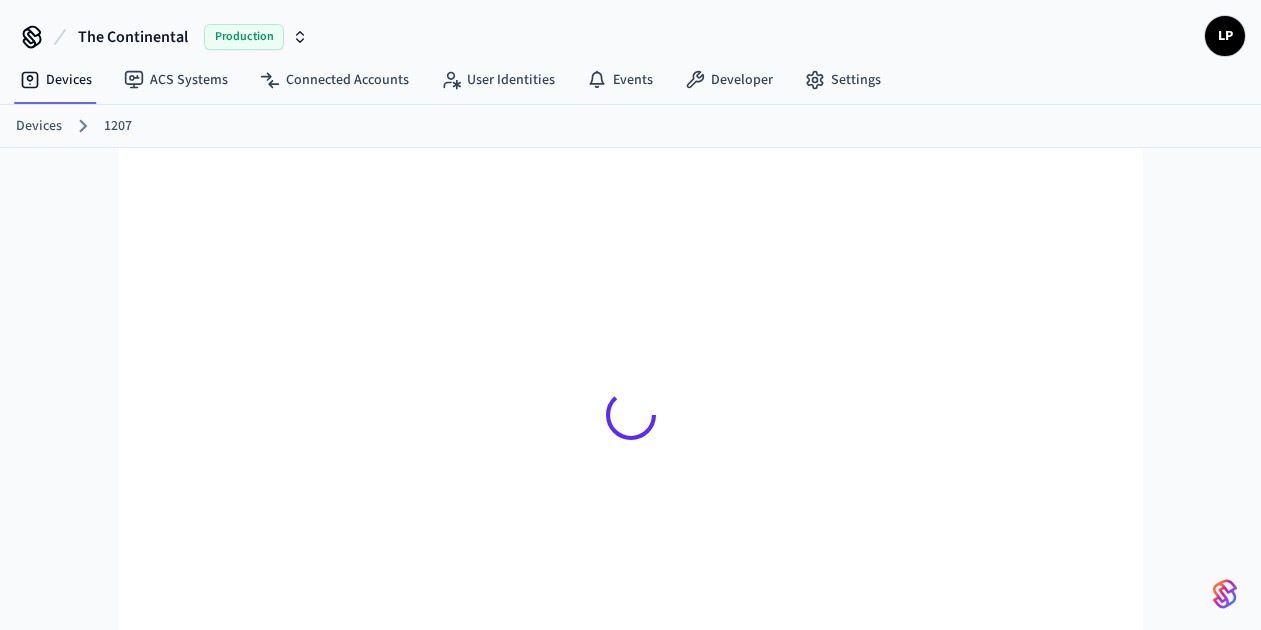 scroll, scrollTop: 0, scrollLeft: 0, axis: both 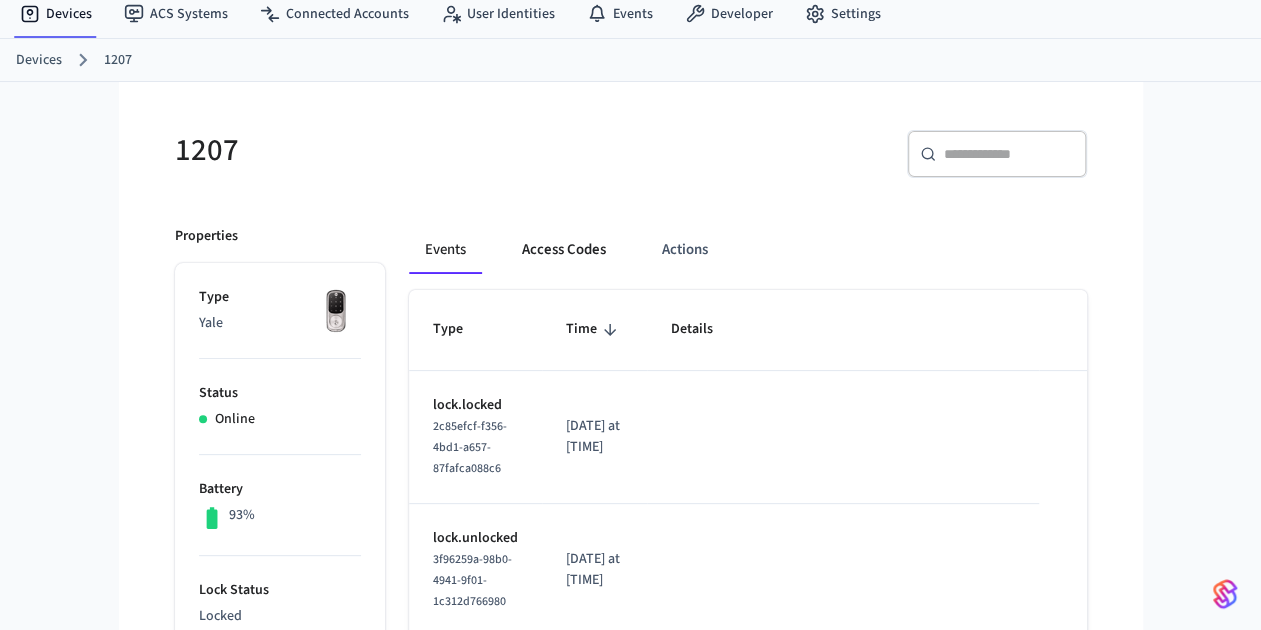 click on "Access Codes" at bounding box center [564, 250] 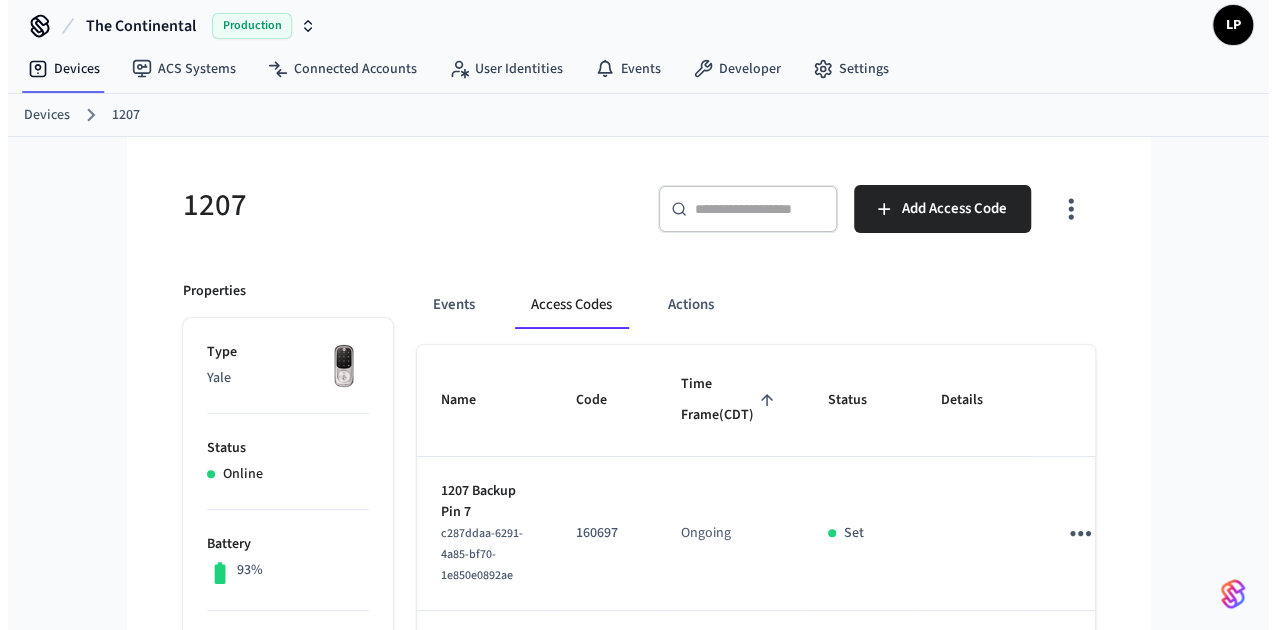 scroll, scrollTop: 0, scrollLeft: 0, axis: both 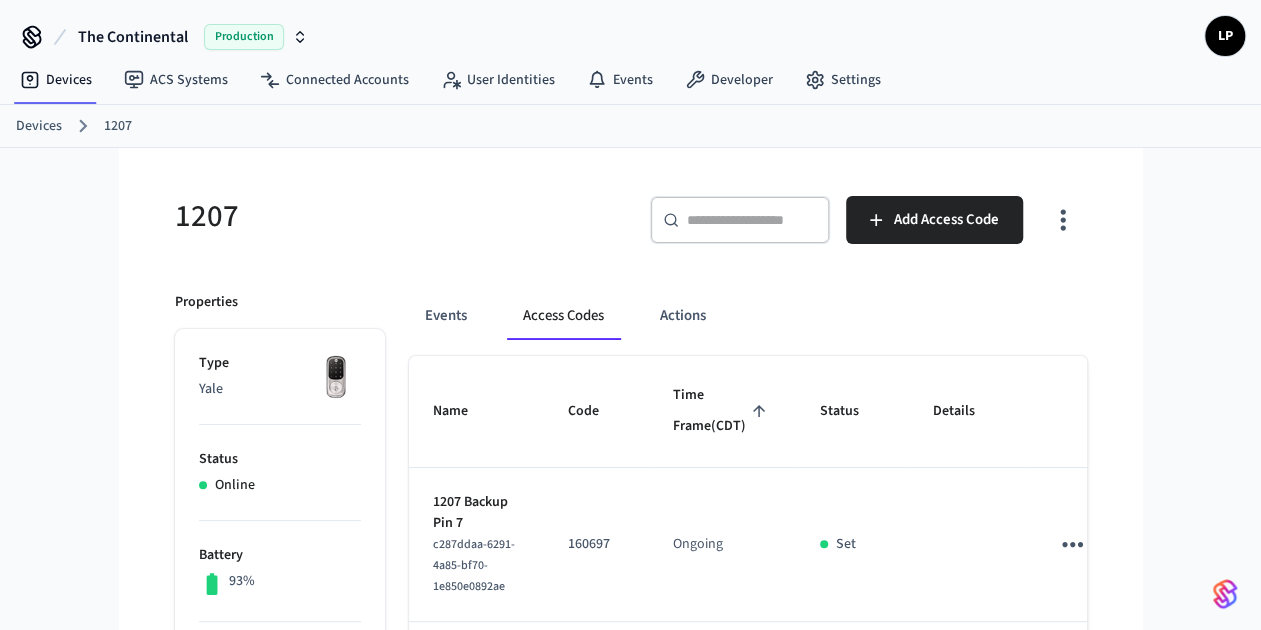 click on "Events Access Codes Actions Name Code Time Frame  (CDT) Status Details 1207 Backup Pin 7 [UUID] [NUMBER] Ongoing Set 1207 Backup Pin 8 [UUID] [NUMBER] Ongoing Set 1207 Backup Pin 9 [UUID] [NUMBER] Ongoing Set 1207 HouseKeeping Code 0 [UUID] [NUMBER] Ongoing Set 1207 HouseKeeping Code 1 [UUID] [NUMBER] Ongoing Set 1207 HouseKeeping Code 2 [UUID] [NUMBER] Ongoing Set 1207 HouseKeeping Code 3 [UUID] [NUMBER] Ongoing Set [FIRST] [LAST] [UUID] [NUMBER] Ongoing Set [FIRST] [LAST] [UUID] [NUMBER] Ongoing Set [FIRST] [LAST] [UUID] [NUMBER] Ongoing Set Rows per page: 10 ** 1–10 of 17" at bounding box center [736, 1228] 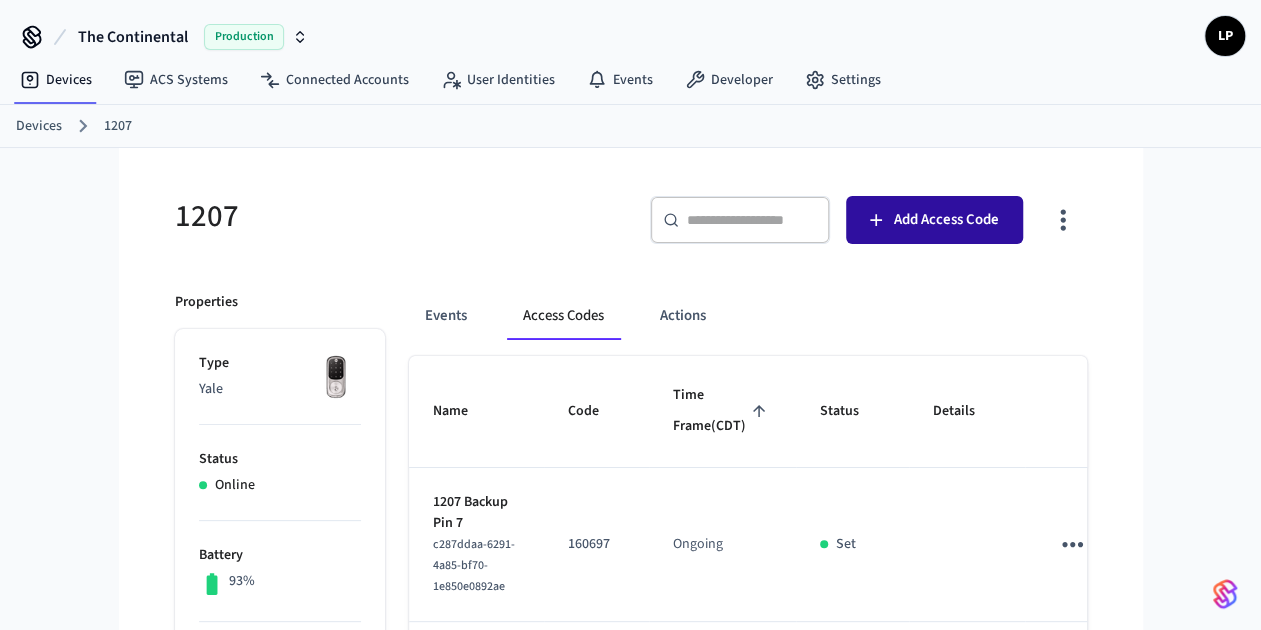 click on "Add Access Code" at bounding box center [946, 220] 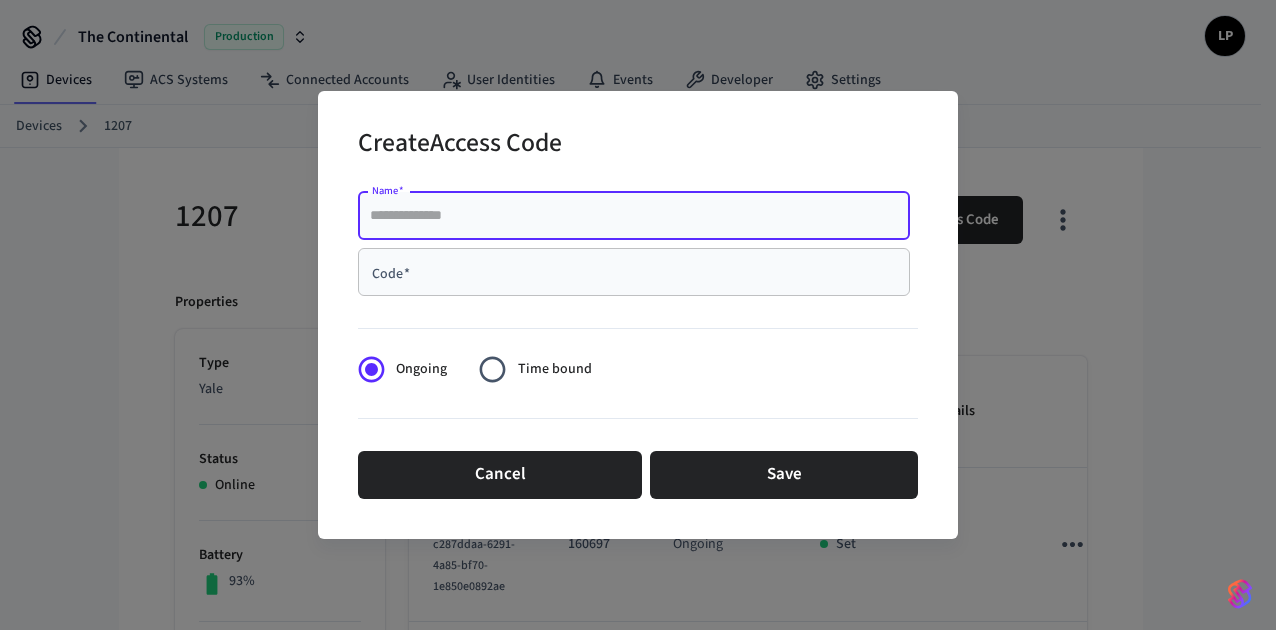 click on "Name   *" at bounding box center (634, 216) 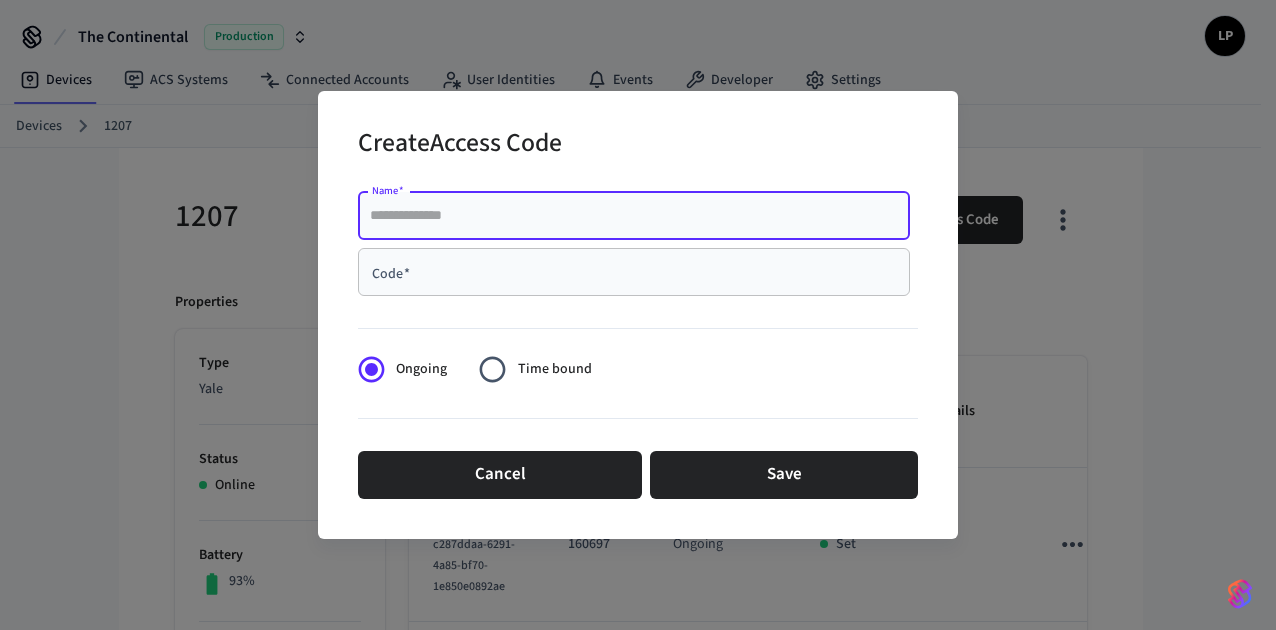 click on "Code   *" at bounding box center (634, 272) 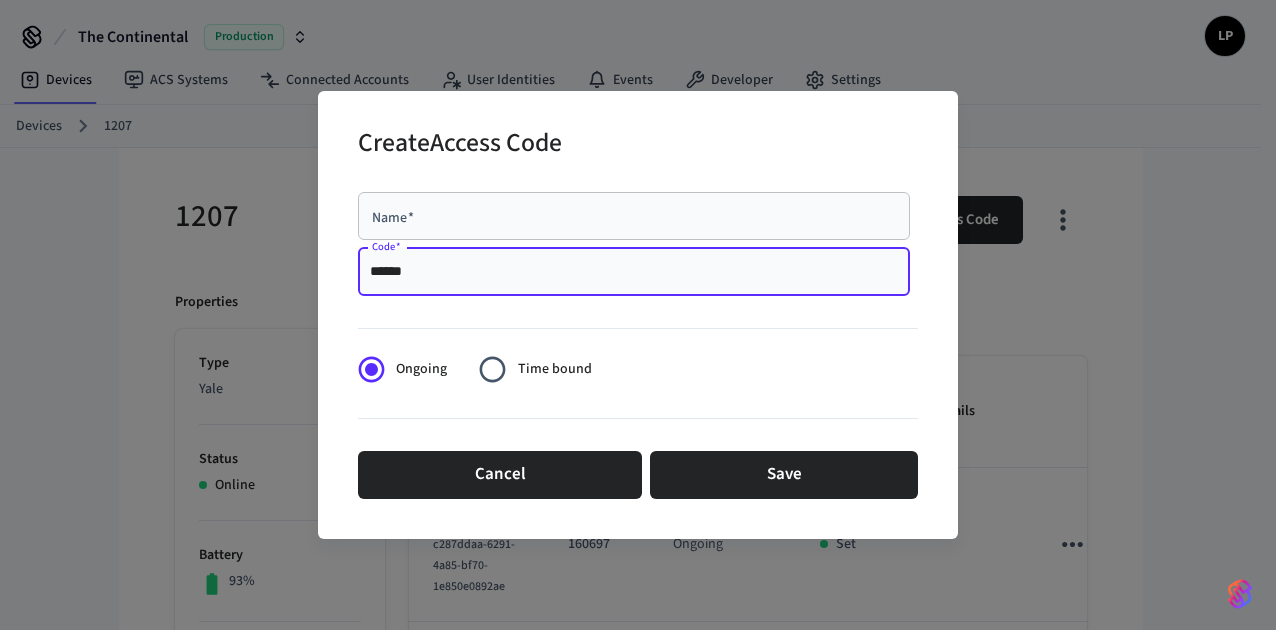 type on "******" 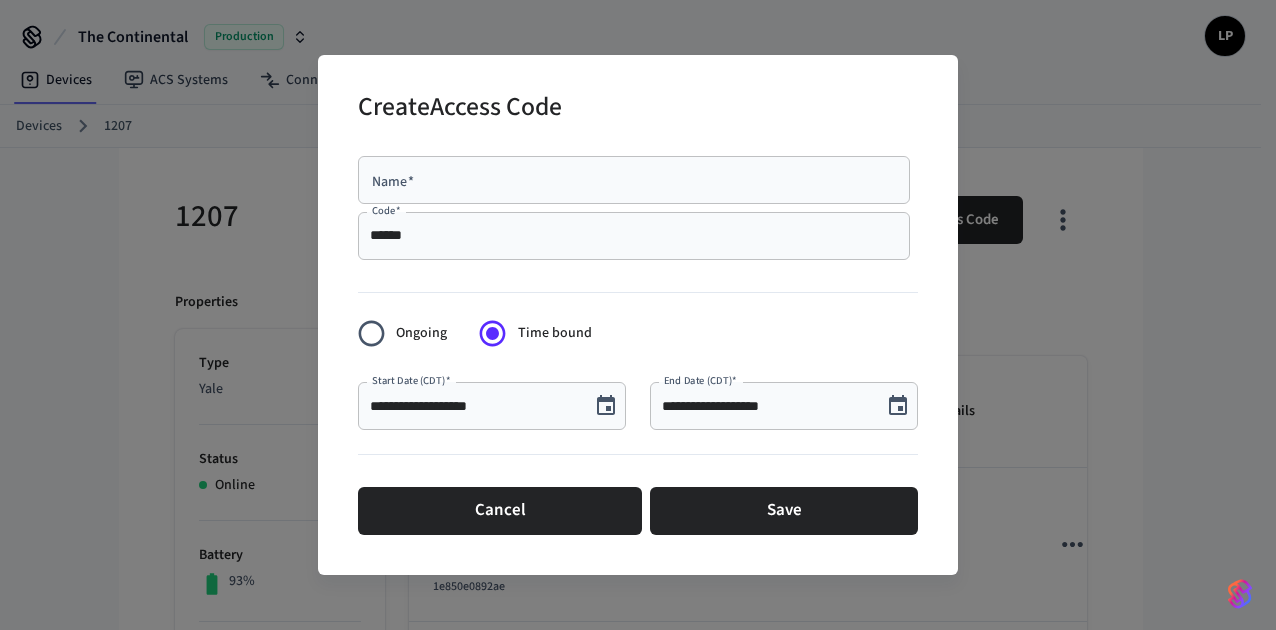 click on "**********" at bounding box center [766, 406] 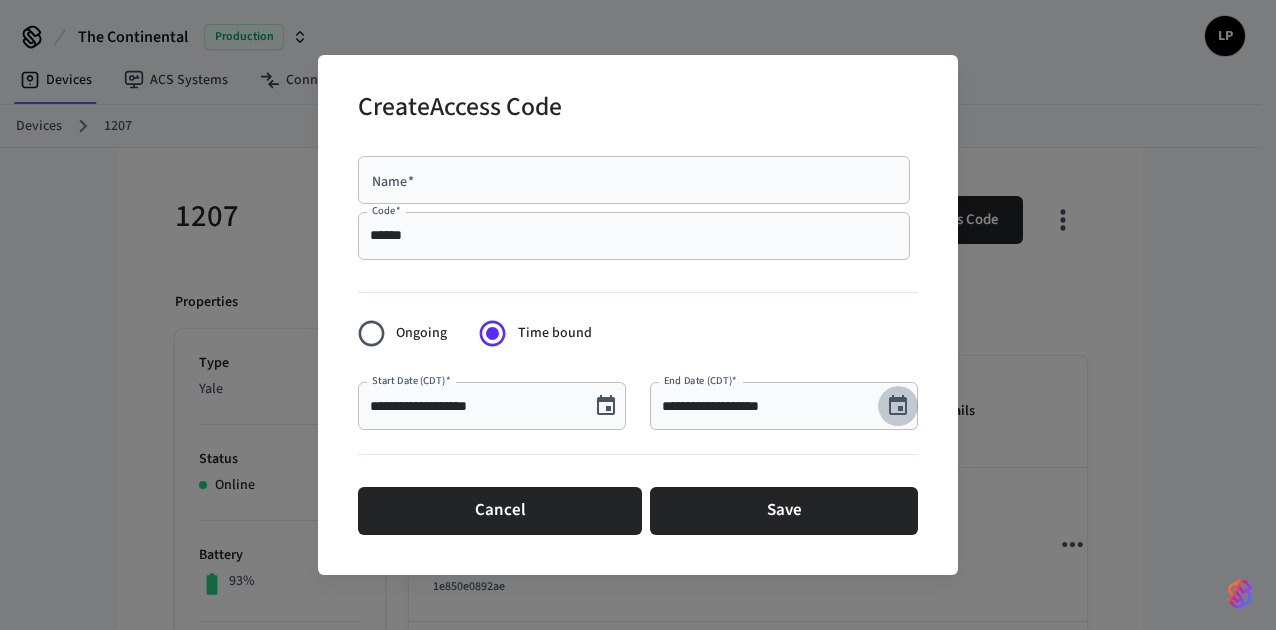 click 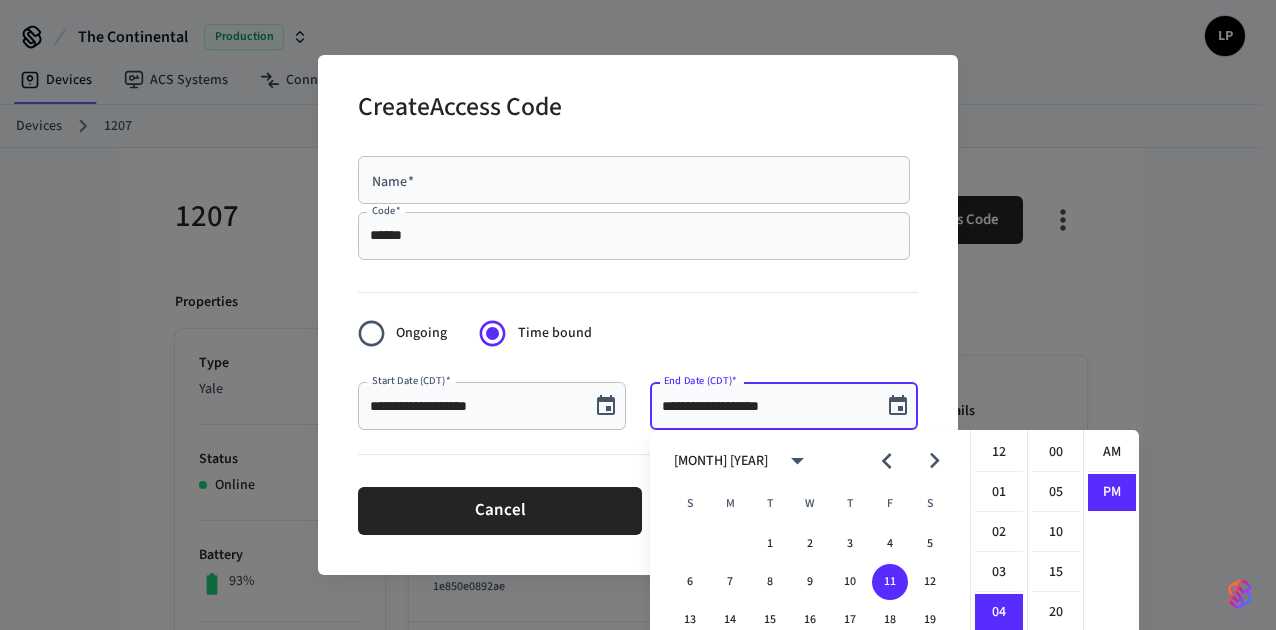 scroll, scrollTop: 159, scrollLeft: 0, axis: vertical 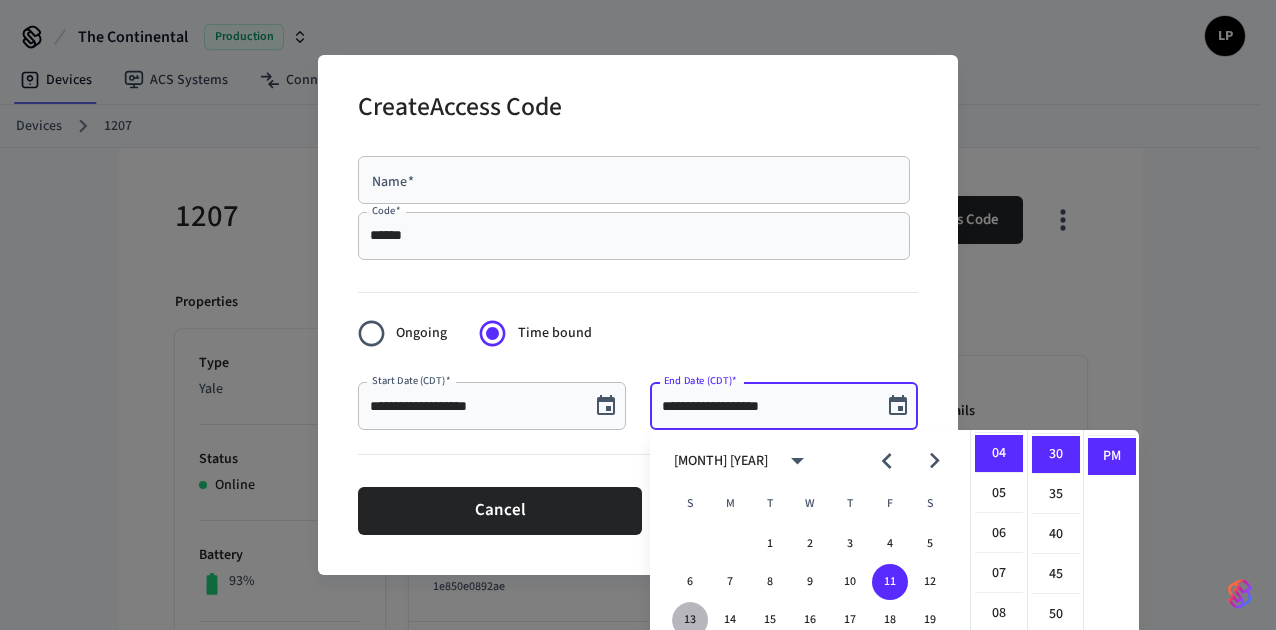 click on "13" at bounding box center (690, 620) 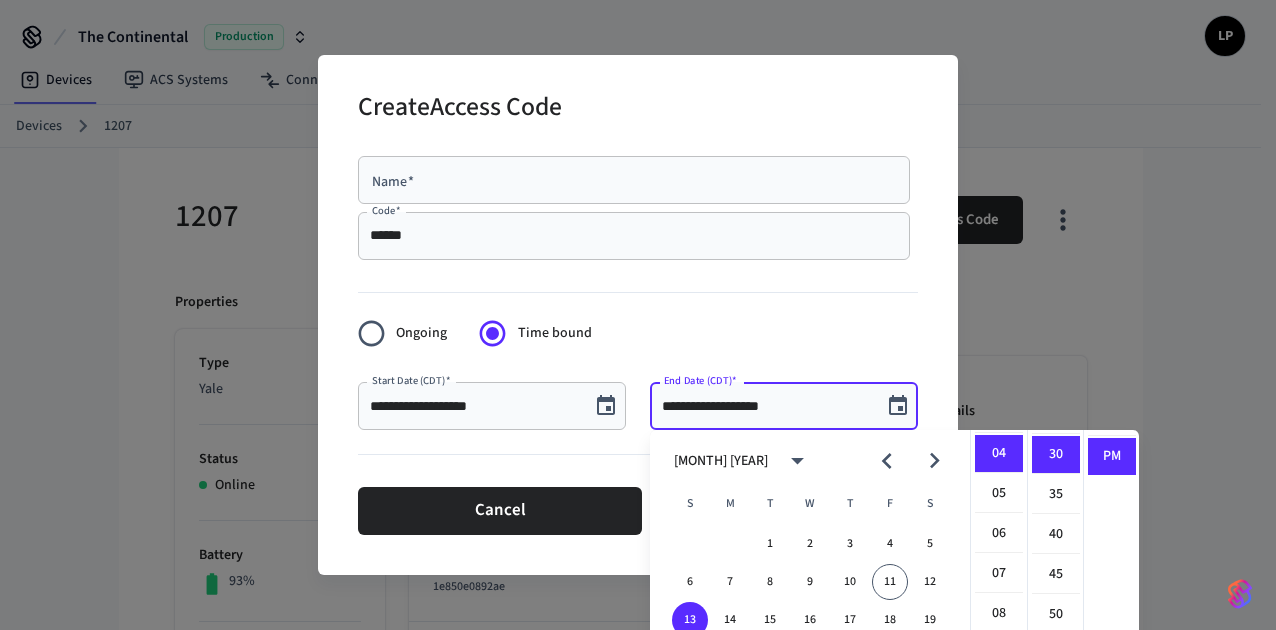 scroll, scrollTop: 198, scrollLeft: 0, axis: vertical 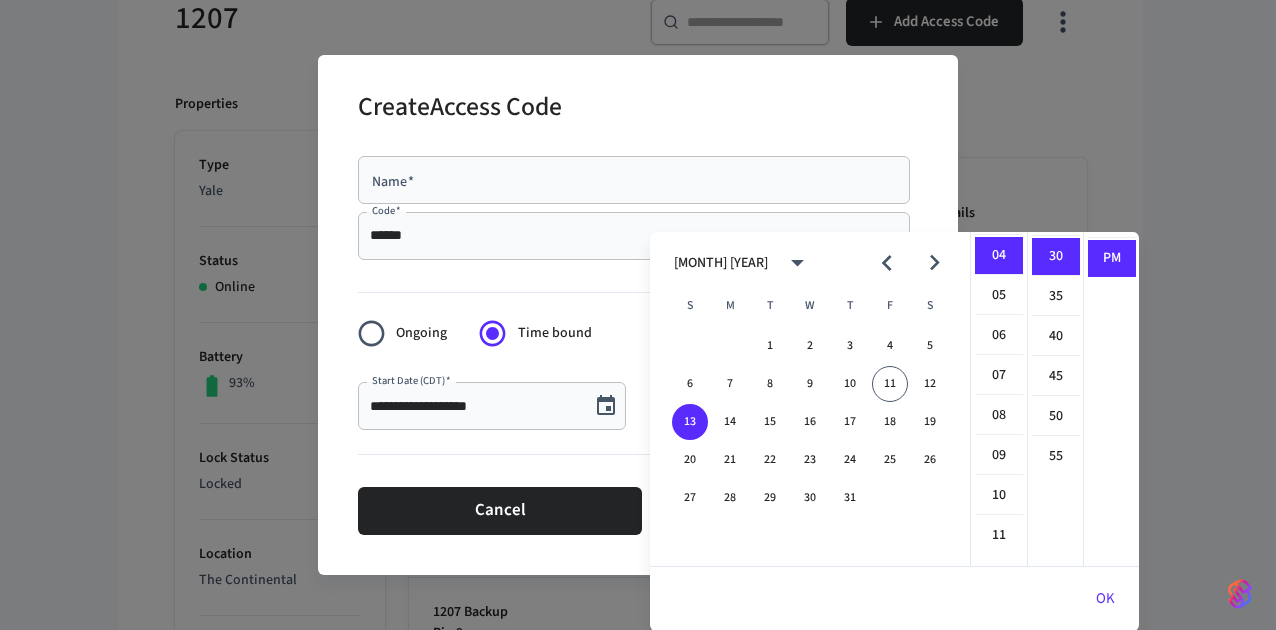 click on "**********" at bounding box center [638, 345] 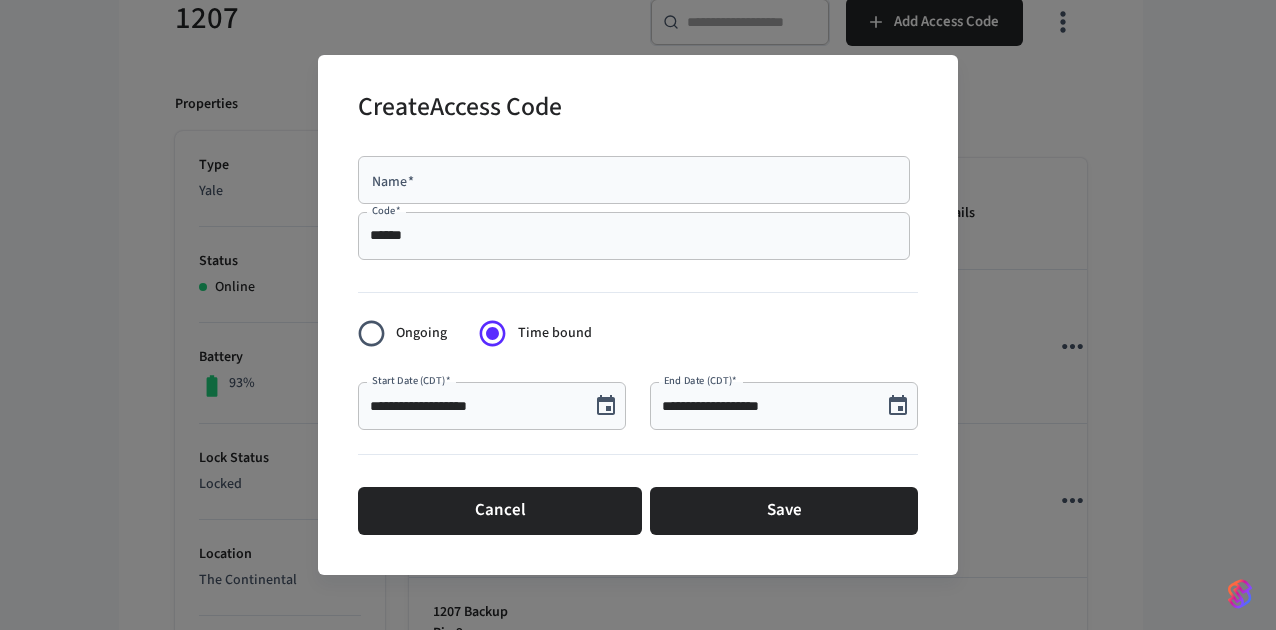 click on "**********" at bounding box center [766, 406] 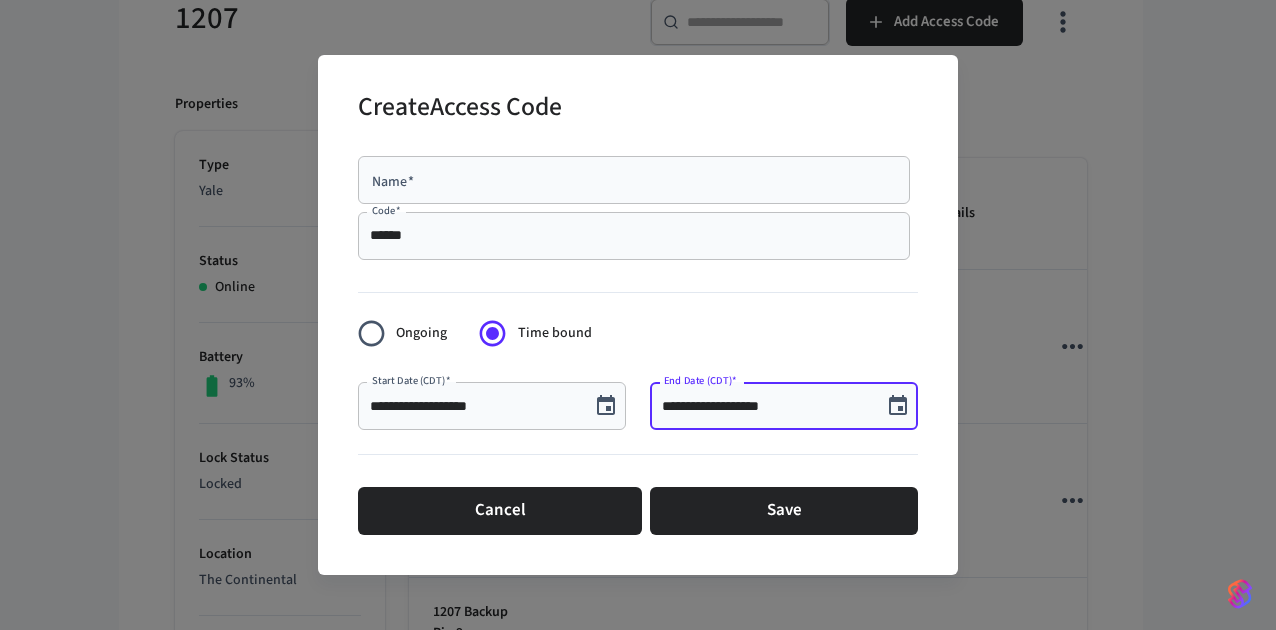 type on "**********" 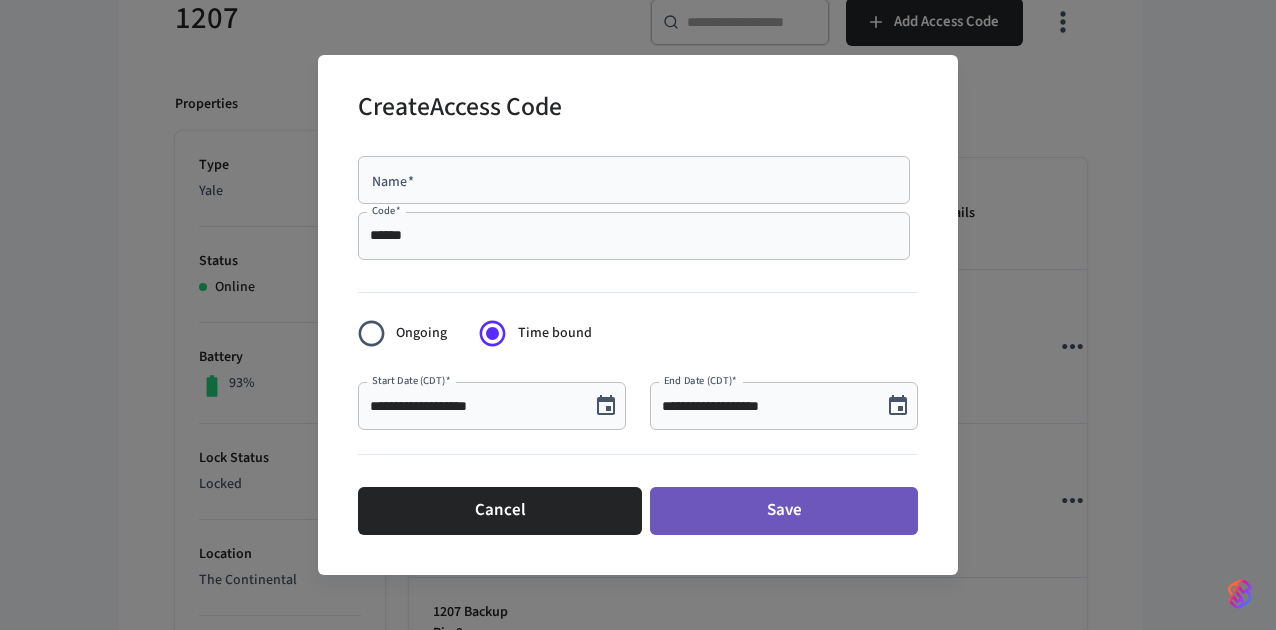 click on "Save" at bounding box center (784, 511) 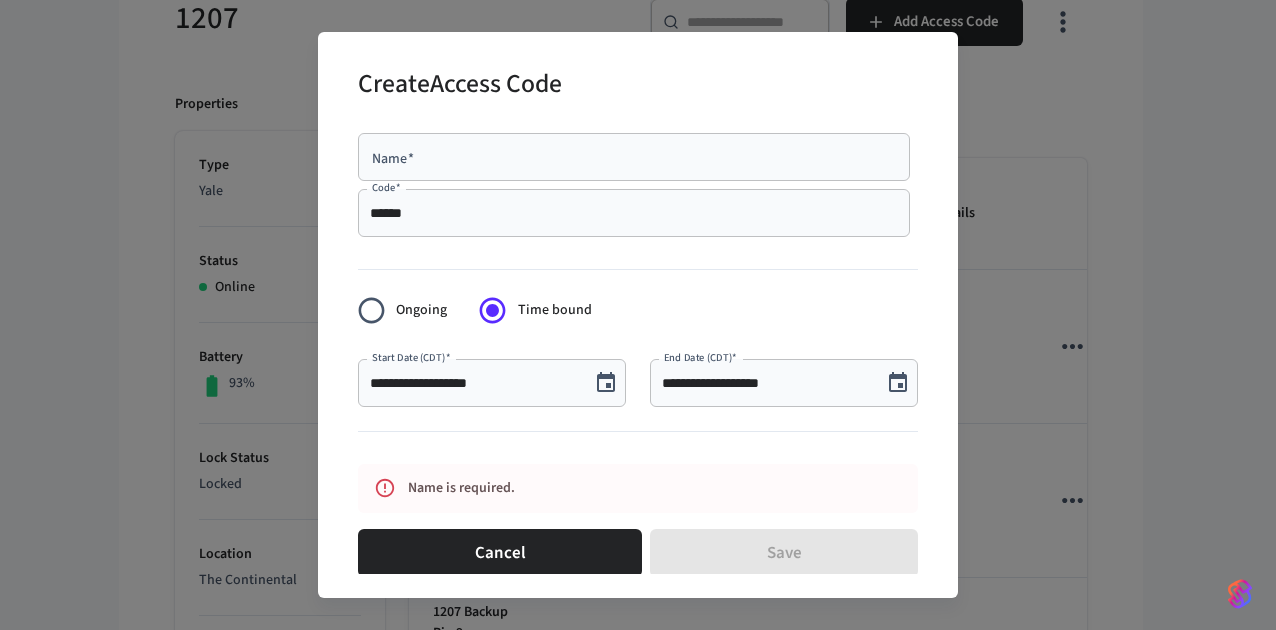 click on "Name   *" at bounding box center [634, 157] 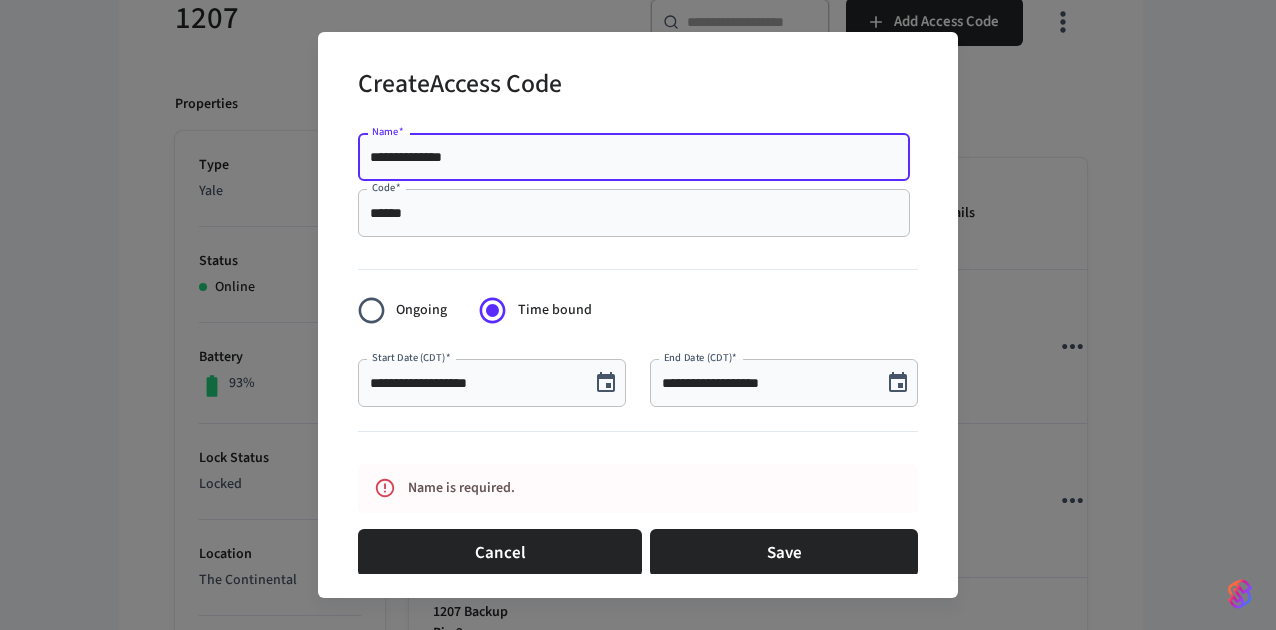 type on "**********" 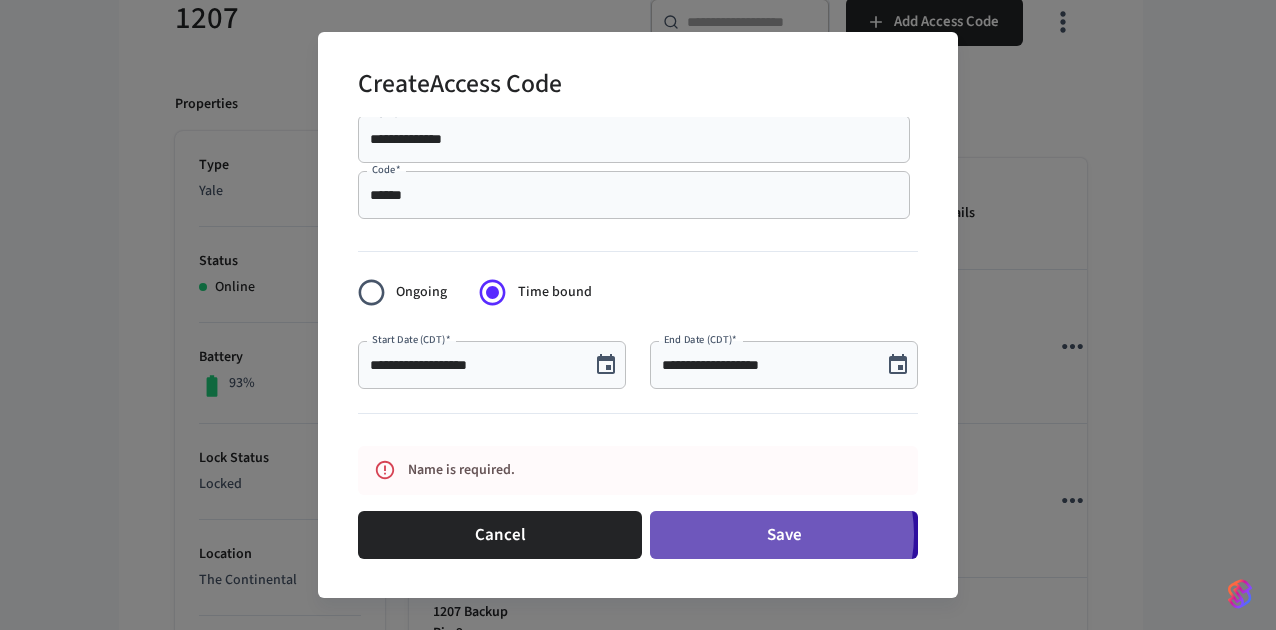 click on "Save" at bounding box center [784, 535] 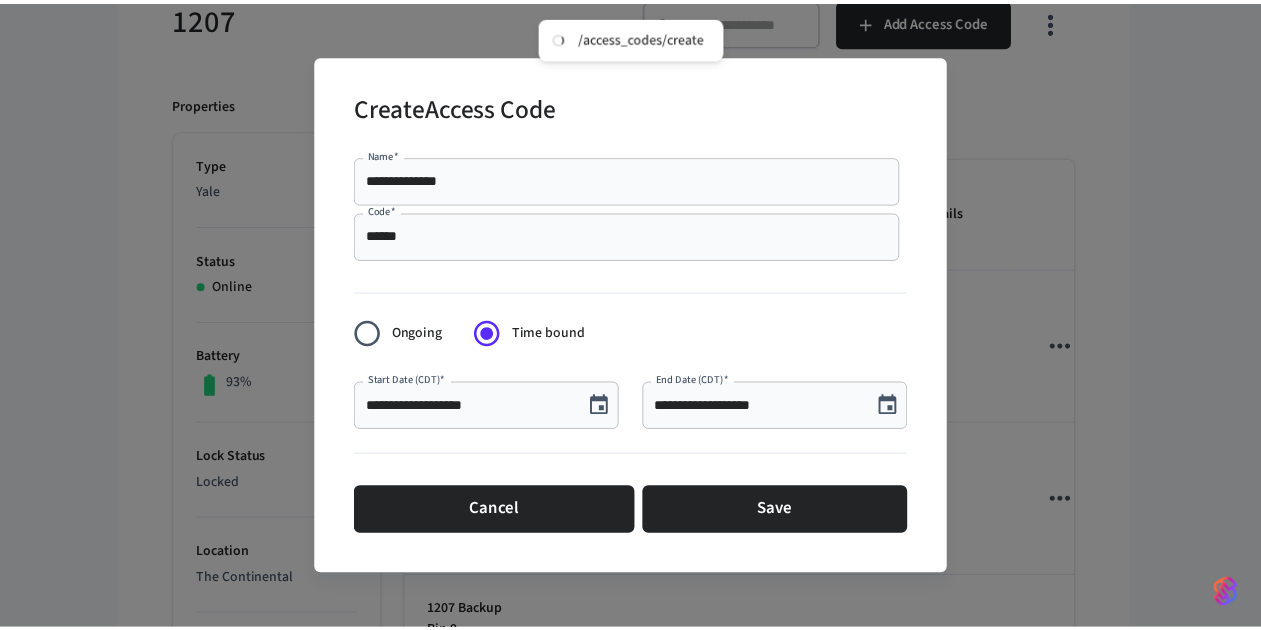 scroll, scrollTop: 194, scrollLeft: 0, axis: vertical 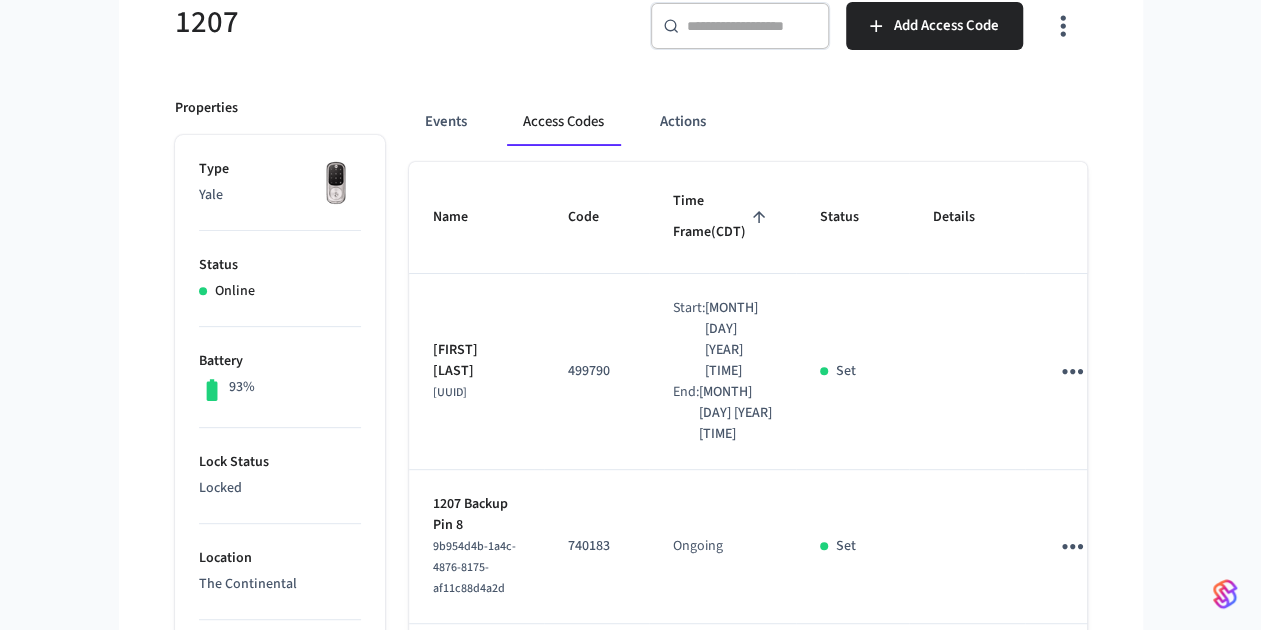 click on "The Continental Production LP Devices ACS Systems Connected Accounts User Identities Events Developer Settings Devices 1207 1207 ​ ​ Add Access Code Properties Type Yale Status Online Battery 93% Lock Status Locked Location The Continental Capabilities access_code lock can remotely lock can remotely unlock can program online access codes ID a8e092b3-bee6-4117-986f-8f4a45fb1898 Paired on ( CDT ) 2025/02/25 at 1:00 pm Connected account 843ea567-a56c-46a0-8042-f56dd7363cb8 Custom Metadata Events Access Codes Actions Name Code Time Frame  (CDT) Status Details Joseph Richard edbe7b63-38d3-438a-a6af-0ed5a7de96d4 499790 Start: Jul 11th 2025 4:31pm End: Jul 13th 2025 11:01am Set 1207 Backup Pin 8 9b954d4b-1a4c-4876-8175-af11c88d4a2d 740183 Ongoing Set 1207 Backup Pin 9 ac5e7030-f9e4-4bce-a27e-28d8424f57d6 702843 Ongoing Set 1207 HouseKeeping Code 0 71c32882-0432-43c0-8470-788a423b0369 729184 Ongoing Set 1207 HouseKeeping Code 1 a9fb9c0f-eb30-45aa-84e5-c94eb815fff8 305672 Ongoing Set 1207 HouseKeeping Code 2 Set 3" at bounding box center [630, 921] 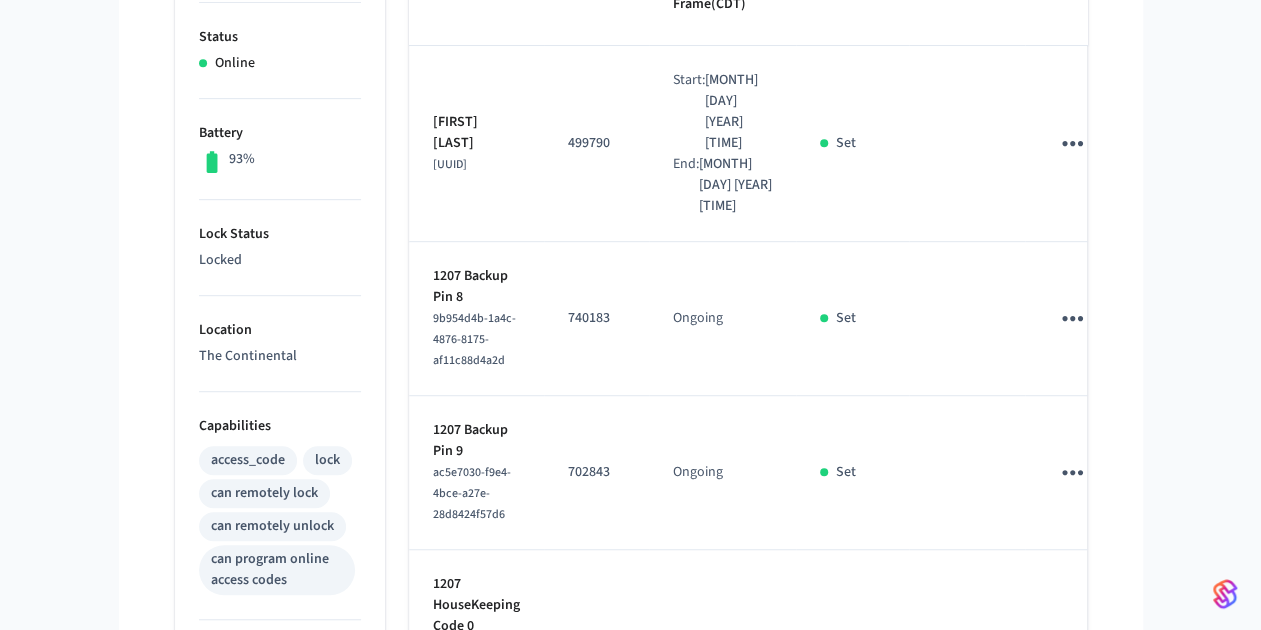 scroll, scrollTop: 0, scrollLeft: 0, axis: both 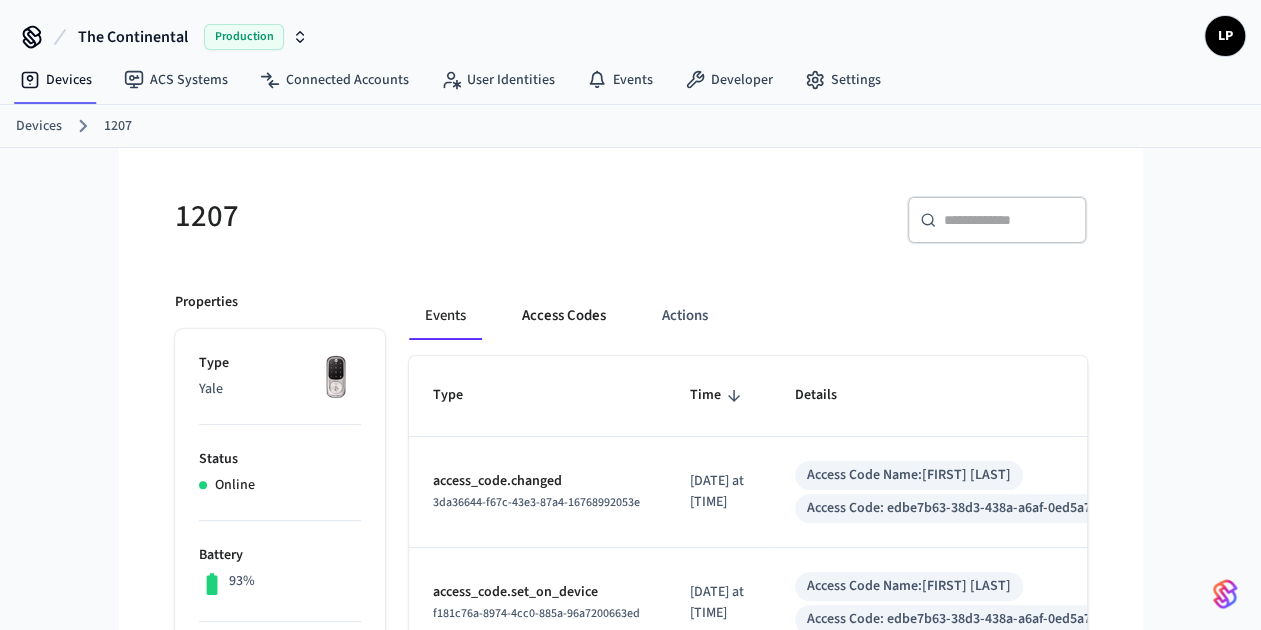 click on "Access Codes" at bounding box center (564, 316) 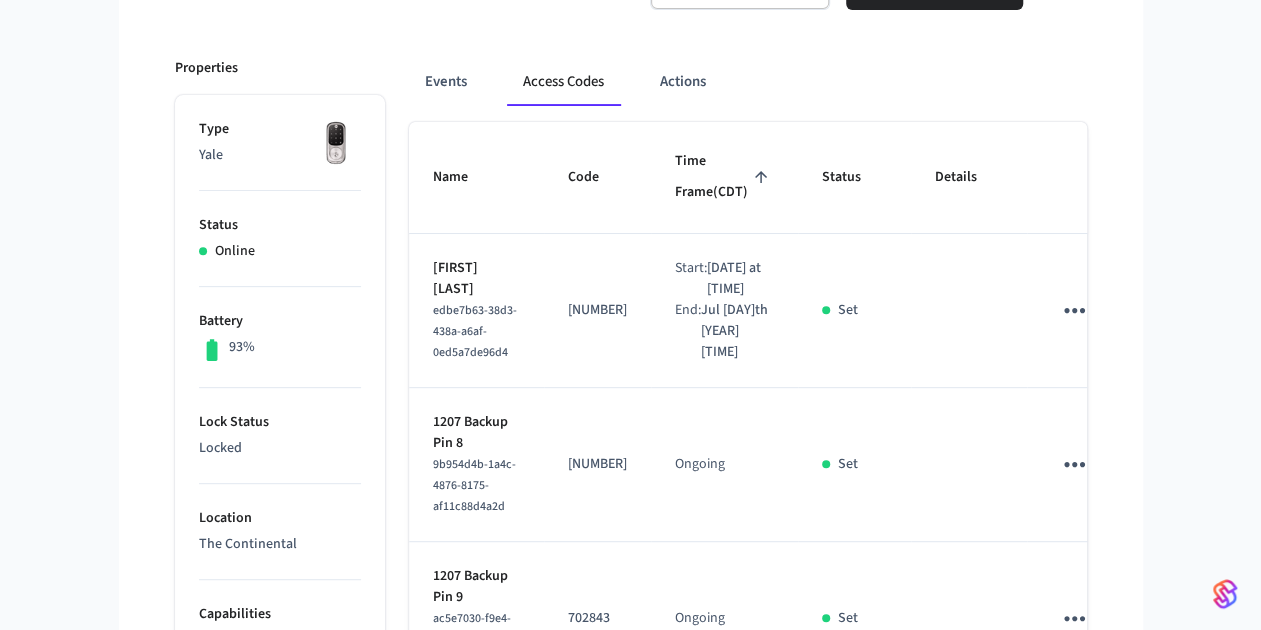 scroll, scrollTop: 0, scrollLeft: 0, axis: both 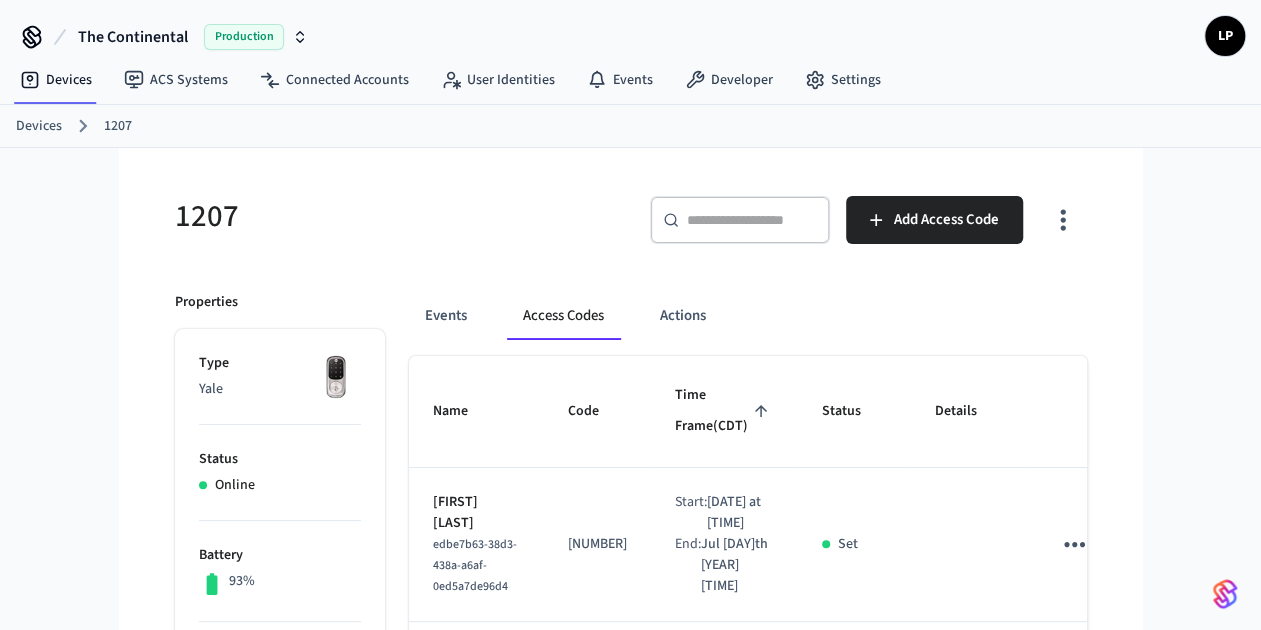 click on "1207" at bounding box center (397, 216) 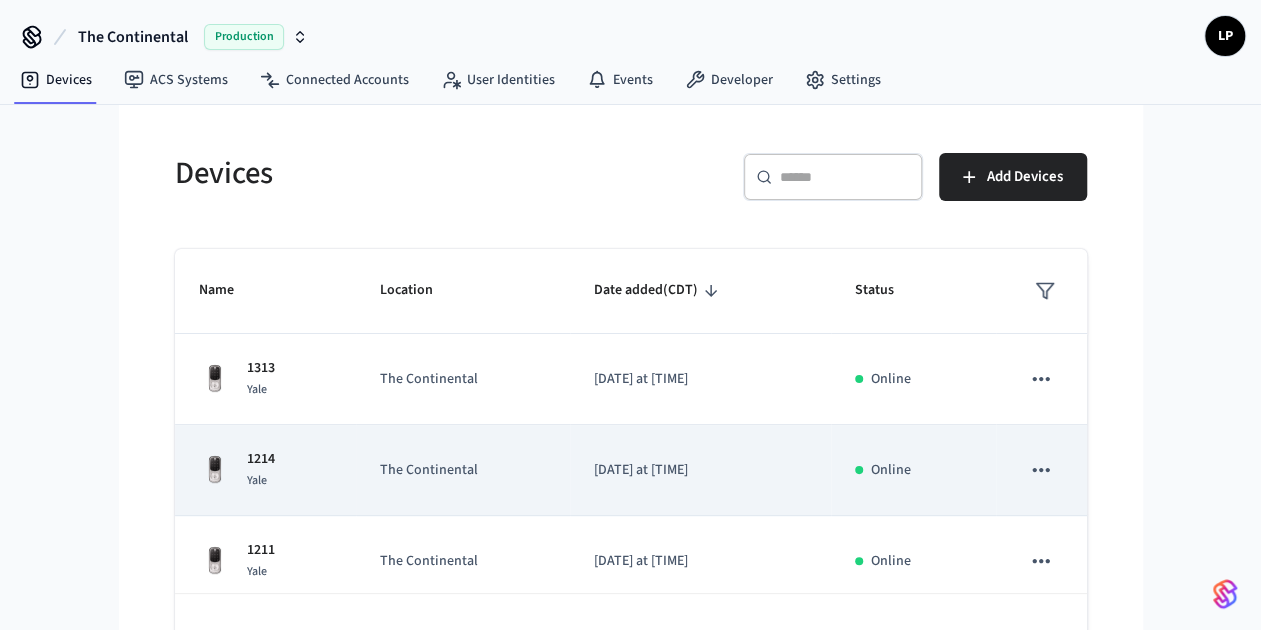 scroll, scrollTop: 648, scrollLeft: 0, axis: vertical 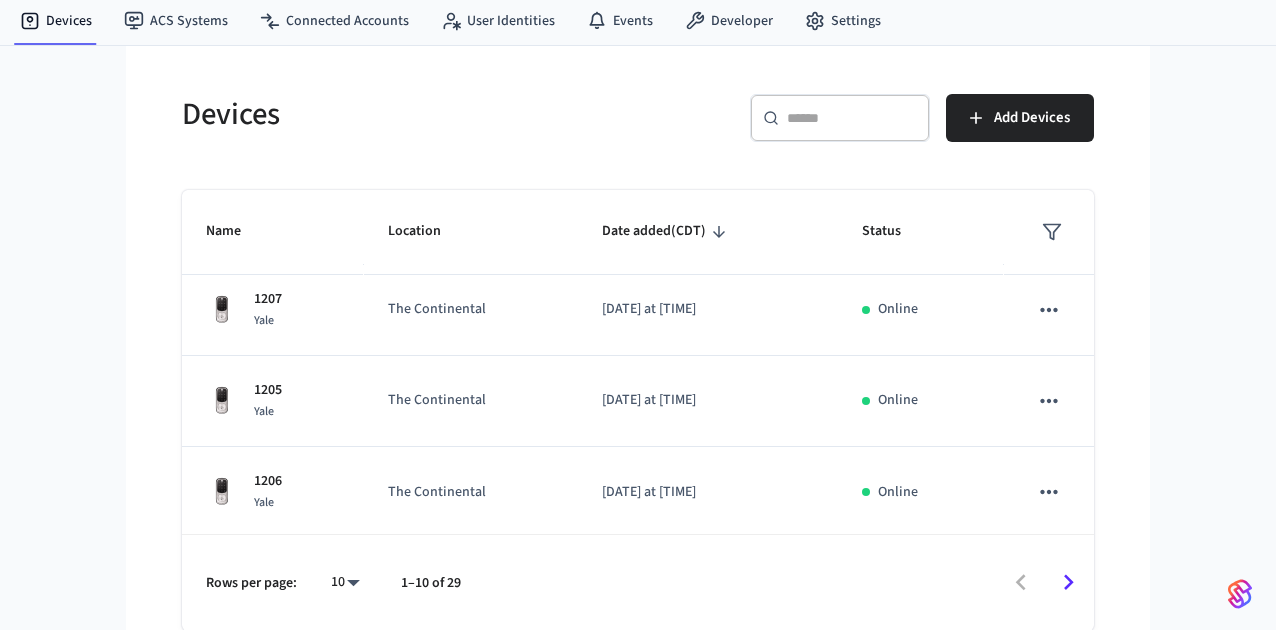 click on "The Continental Production LP Devices ACS Systems Connected Accounts User Identities Events Developer Settings Devices ​ ​ Add Devices Name Location Date added (CDT) Status [NUMBER] Yale The Continental [DATE] at [TIME] Online [NUMBER] Yale The Continental [DATE] at [TIME] Online [NUMBER] Yale The Continental [DATE] at [TIME] Online [NUMBER] Yale The Continental [DATE] at [TIME] Online [NUMBER] Yale The Continental [DATE] at [TIME] Online [NUMBER] Yale The Continental [DATE] at [TIME] Online [NUMBER] Yale The Continental [DATE] at [TIME] Online [NUMBER] Yale The Continental [DATE] at [TIME] Online [NUMBER] Yale The Continental [DATE] at [TIME] Online [NUMBER] Yale The Continental [DATE] at [TIME] Online Rows per page: 10 ** 1–10 of [NUMBER] /devices/get [NUMBER] /access_codes/list [NUMBER] /access_codes/unmanaged/list [NUMBER] /devices/list [NUMBER] /devices/unmanaged/list Devices | Seam Activate device management Copy ID" at bounding box center (638, 286) 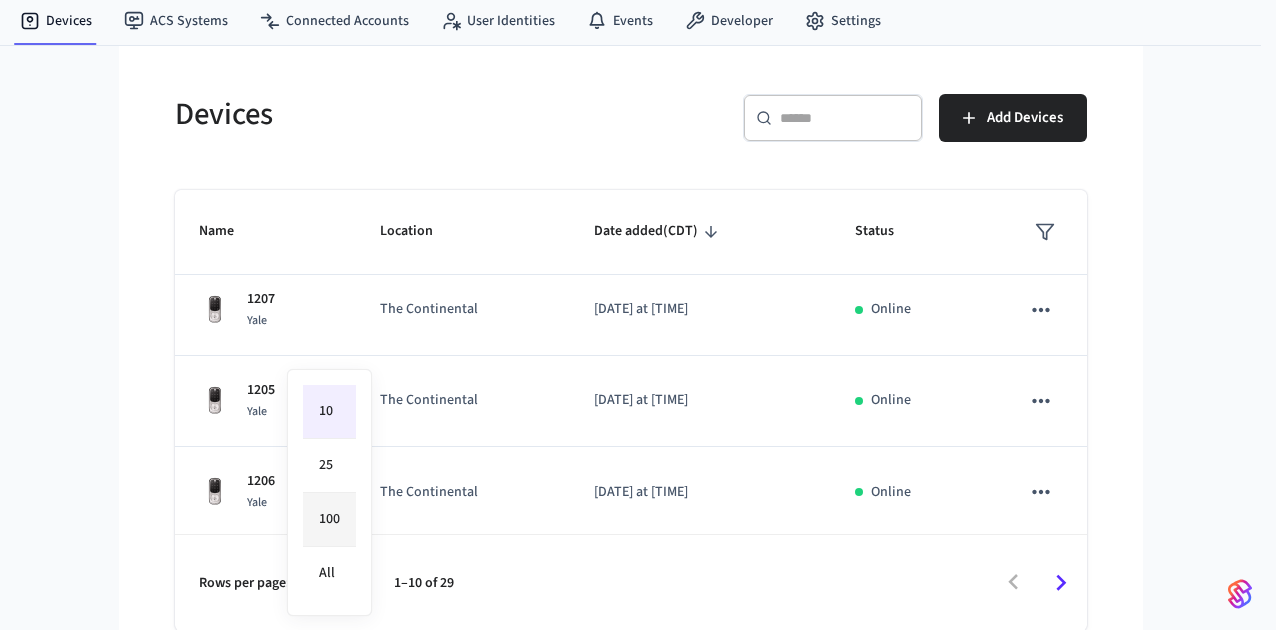 click on "100" at bounding box center (329, 520) 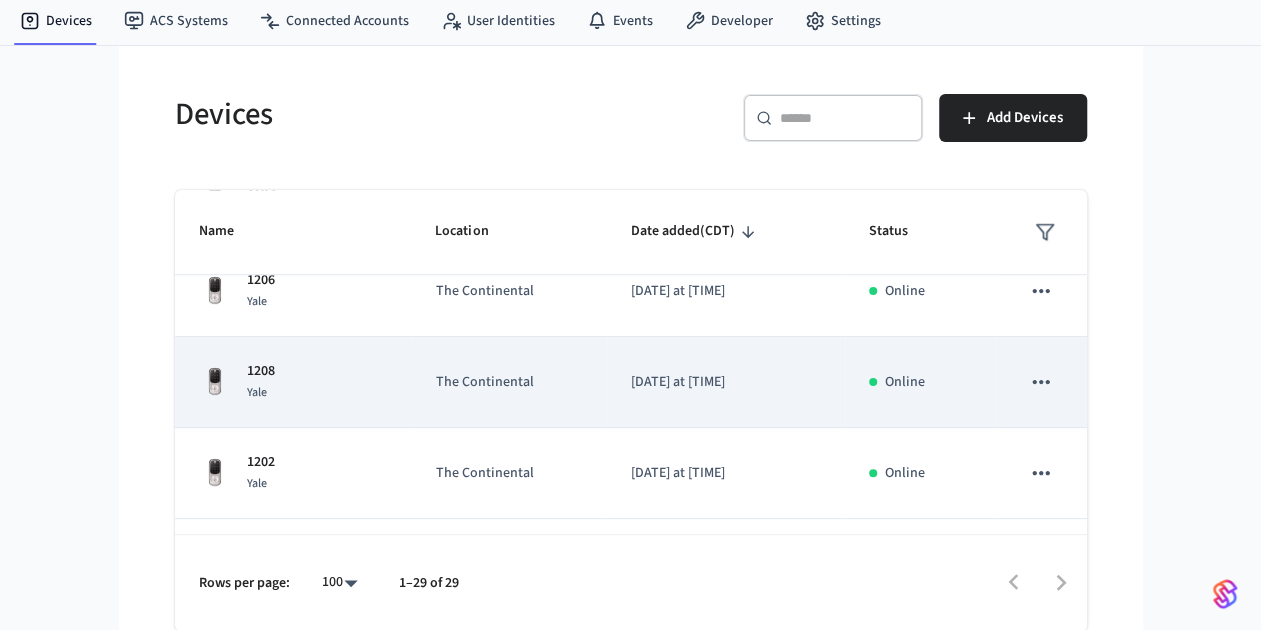 scroll, scrollTop: 848, scrollLeft: 0, axis: vertical 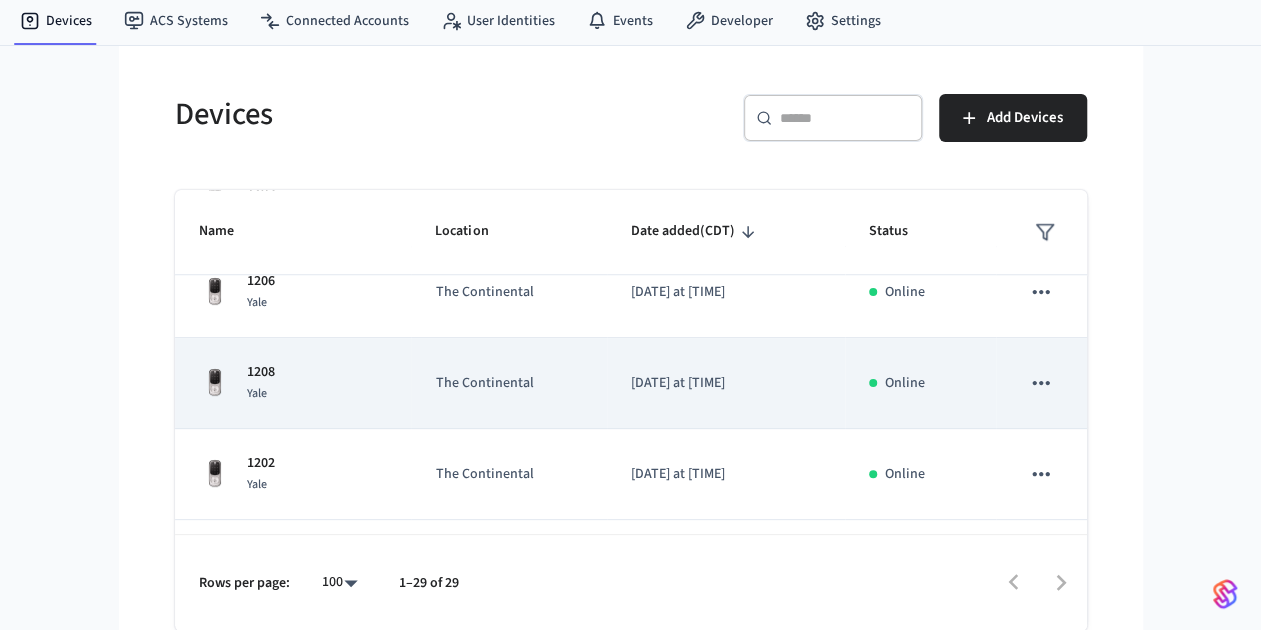 click on "[NUMBER] Yale" at bounding box center [293, 383] 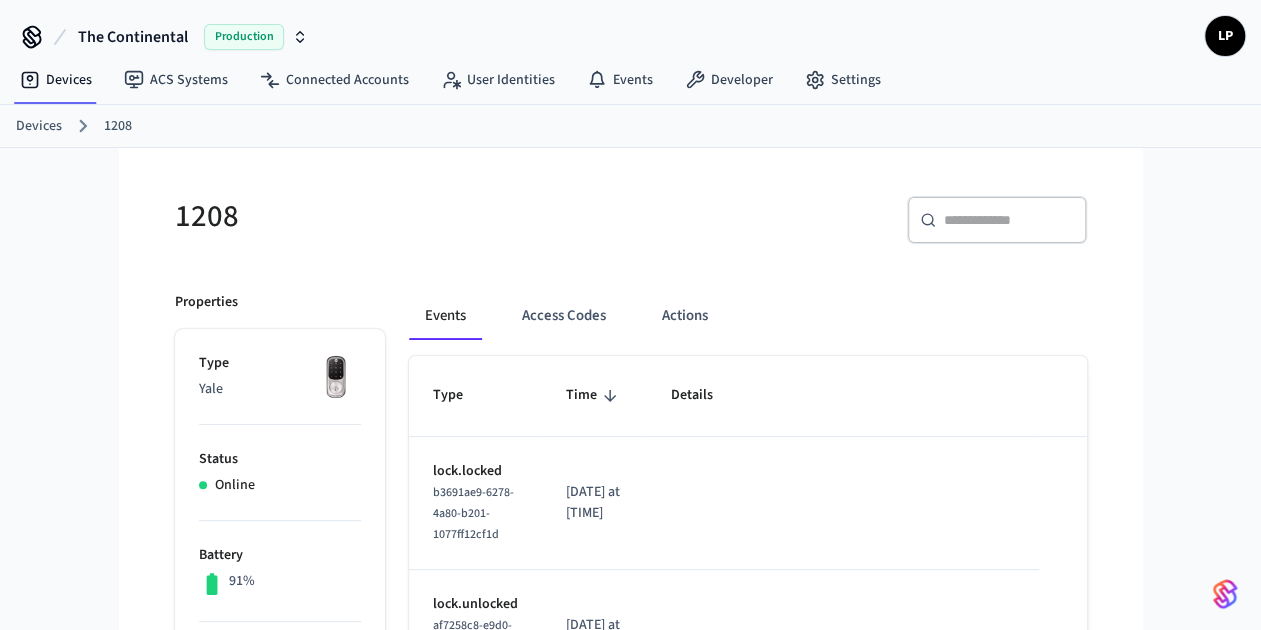 scroll, scrollTop: 168, scrollLeft: 0, axis: vertical 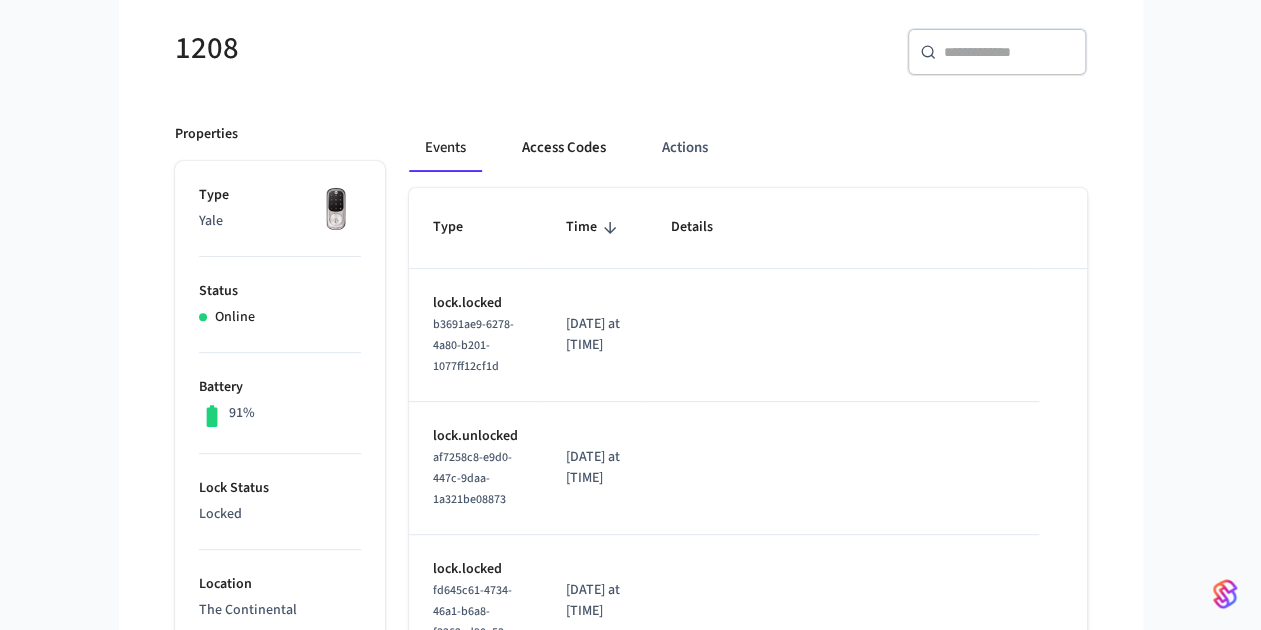 click on "Access Codes" at bounding box center (564, 148) 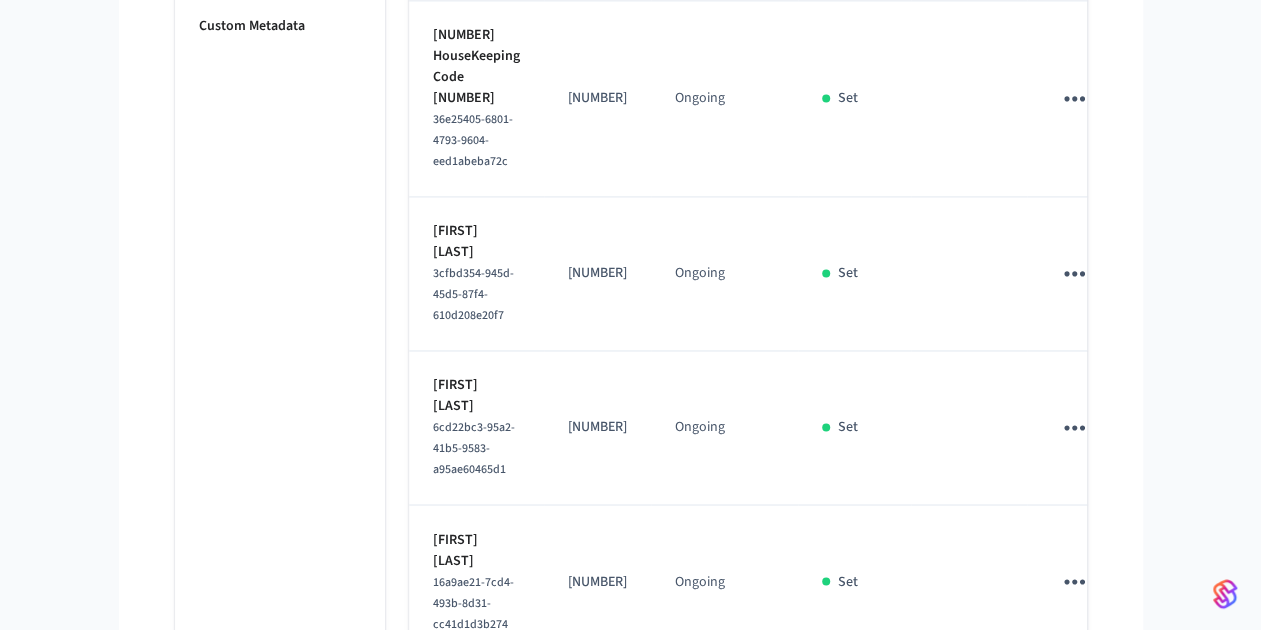 scroll, scrollTop: 1537, scrollLeft: 0, axis: vertical 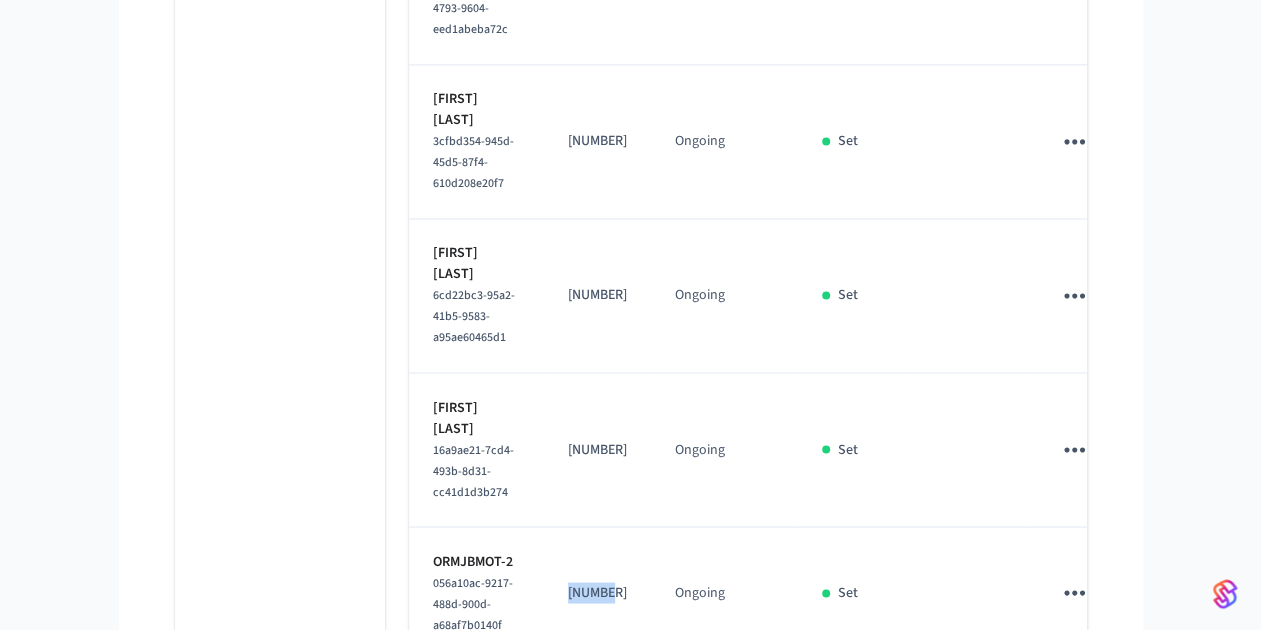 drag, startPoint x: 566, startPoint y: 450, endPoint x: 626, endPoint y: 451, distance: 60.00833 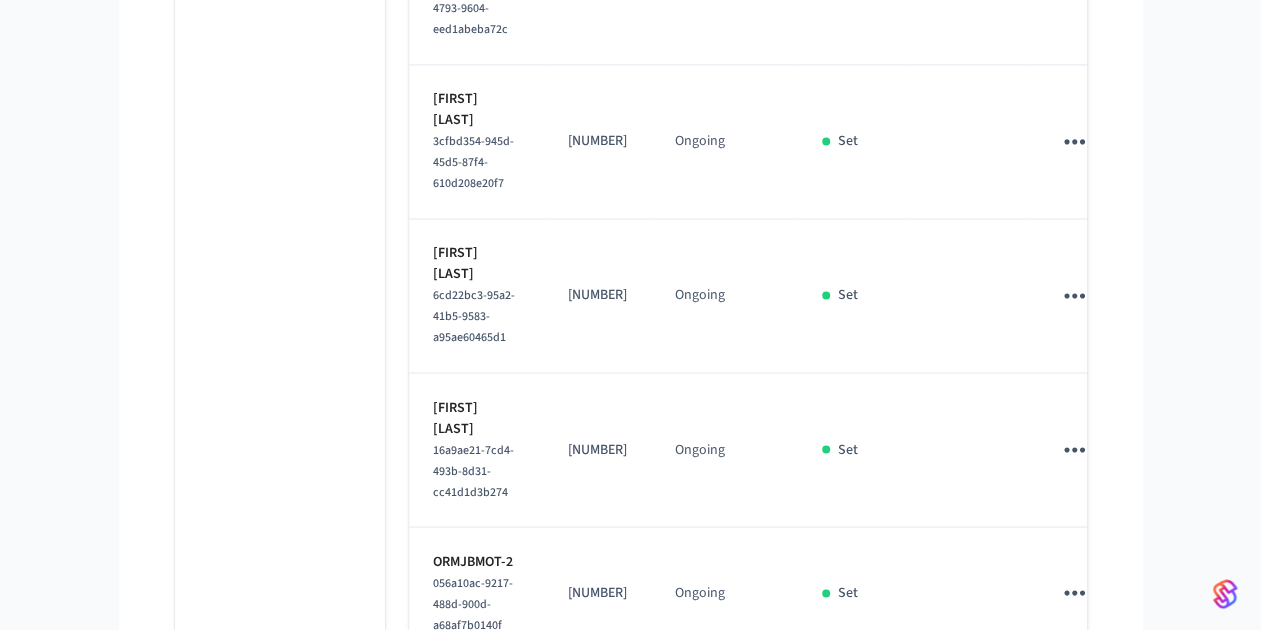 scroll, scrollTop: 1536, scrollLeft: 0, axis: vertical 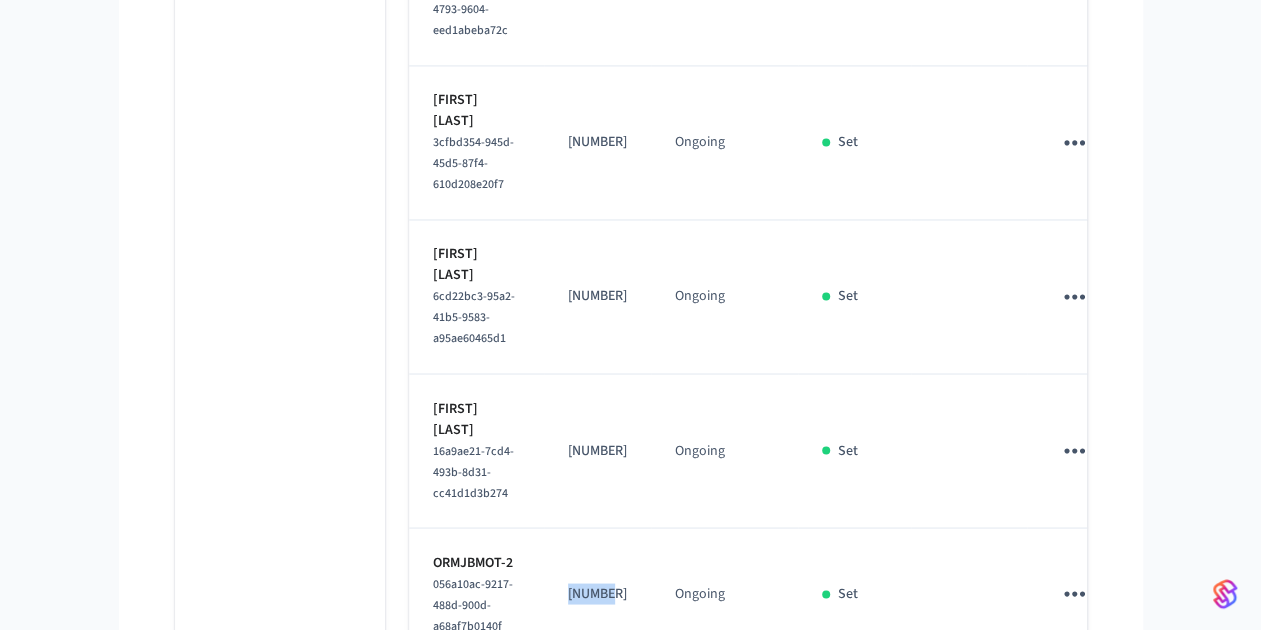drag, startPoint x: 563, startPoint y: 451, endPoint x: 618, endPoint y: 447, distance: 55.145264 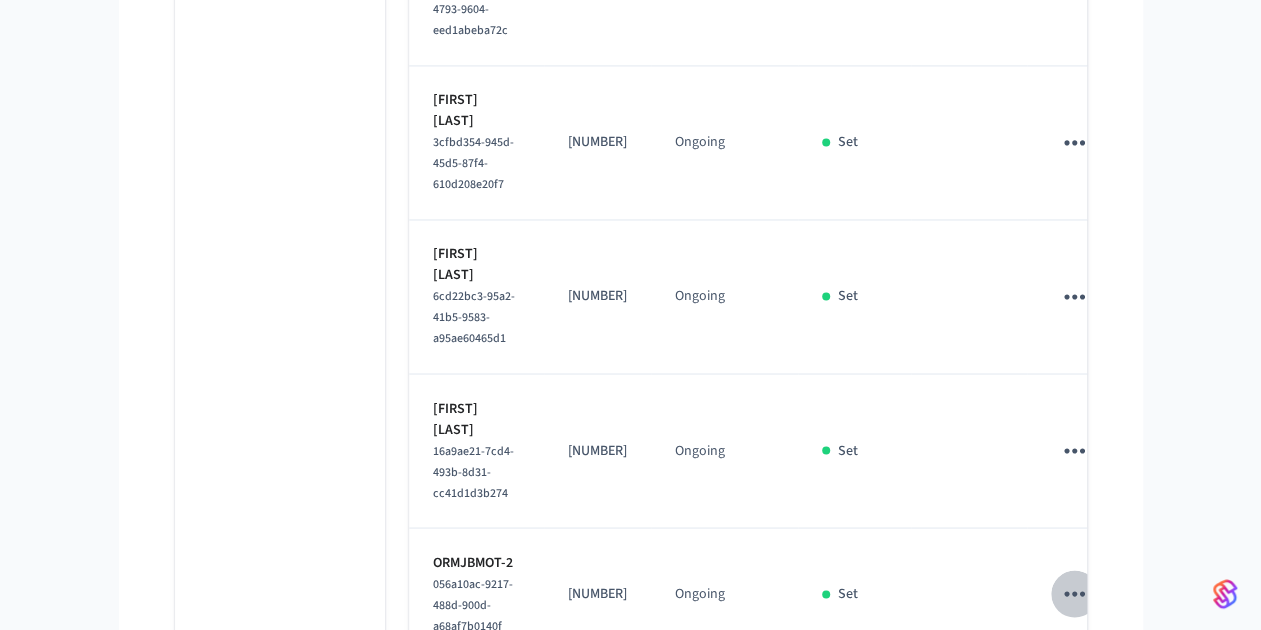 click 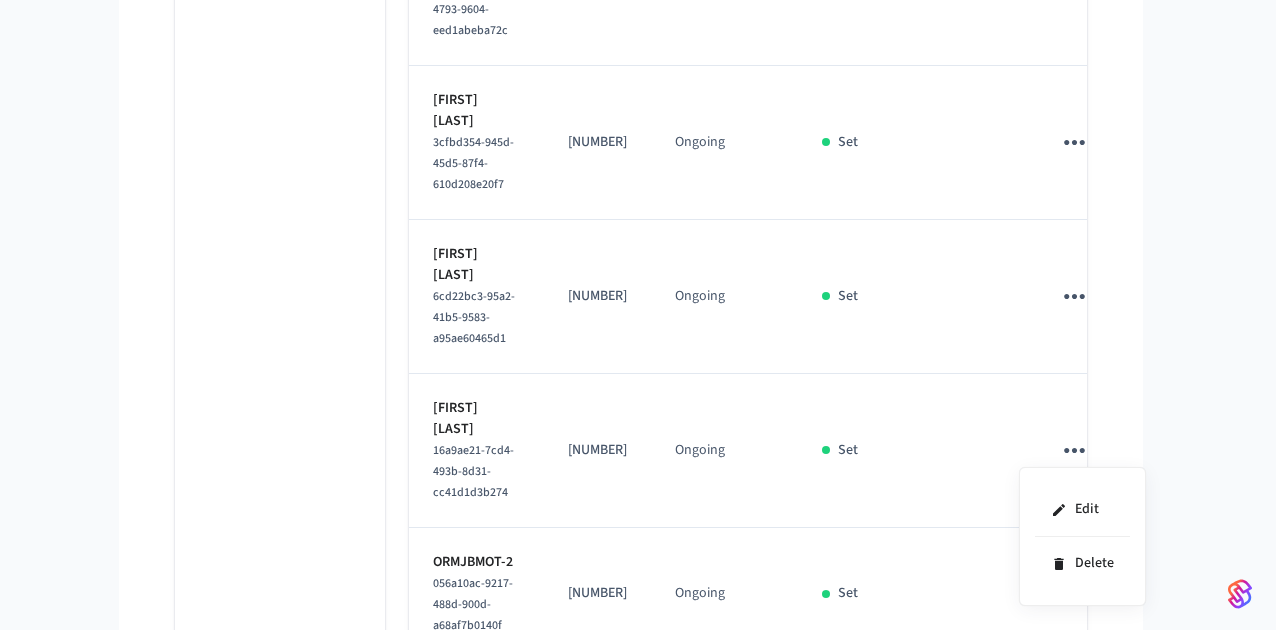 click at bounding box center (638, 315) 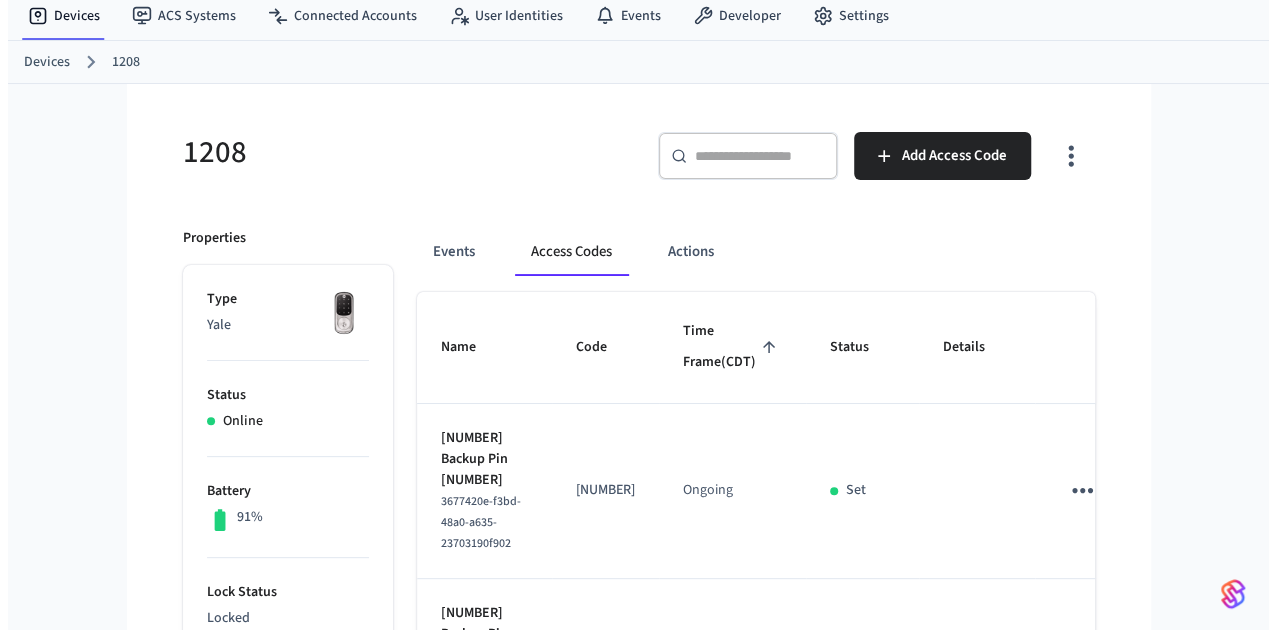 scroll, scrollTop: 0, scrollLeft: 0, axis: both 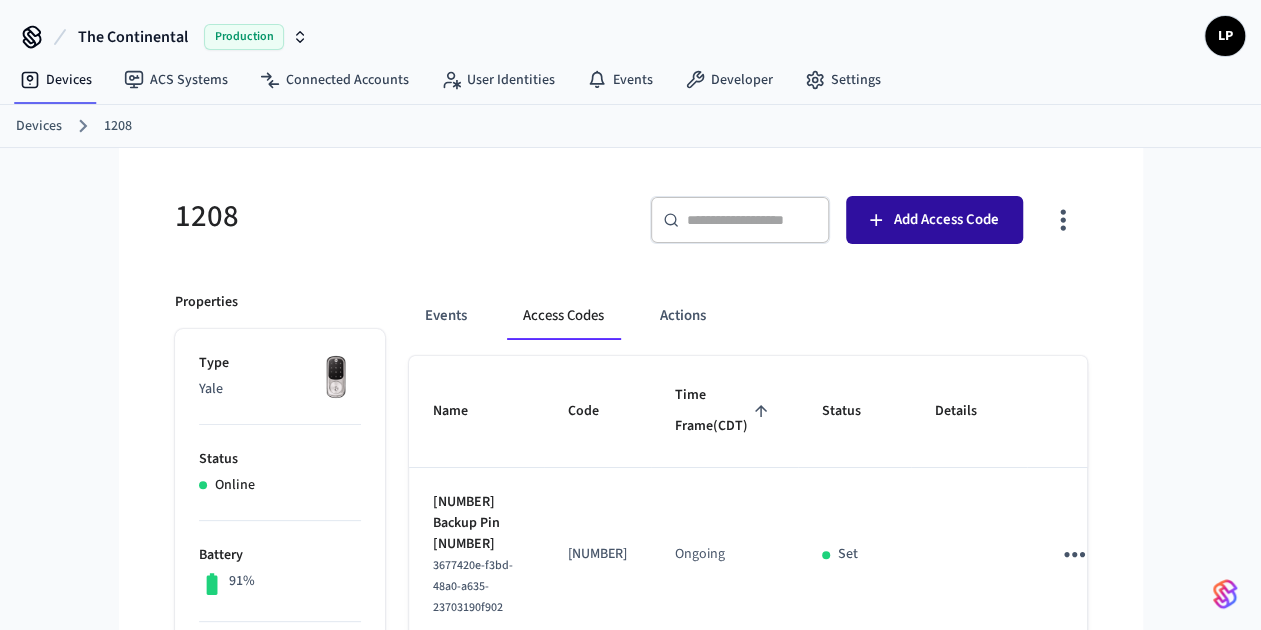 click on "Add Access Code" at bounding box center [934, 220] 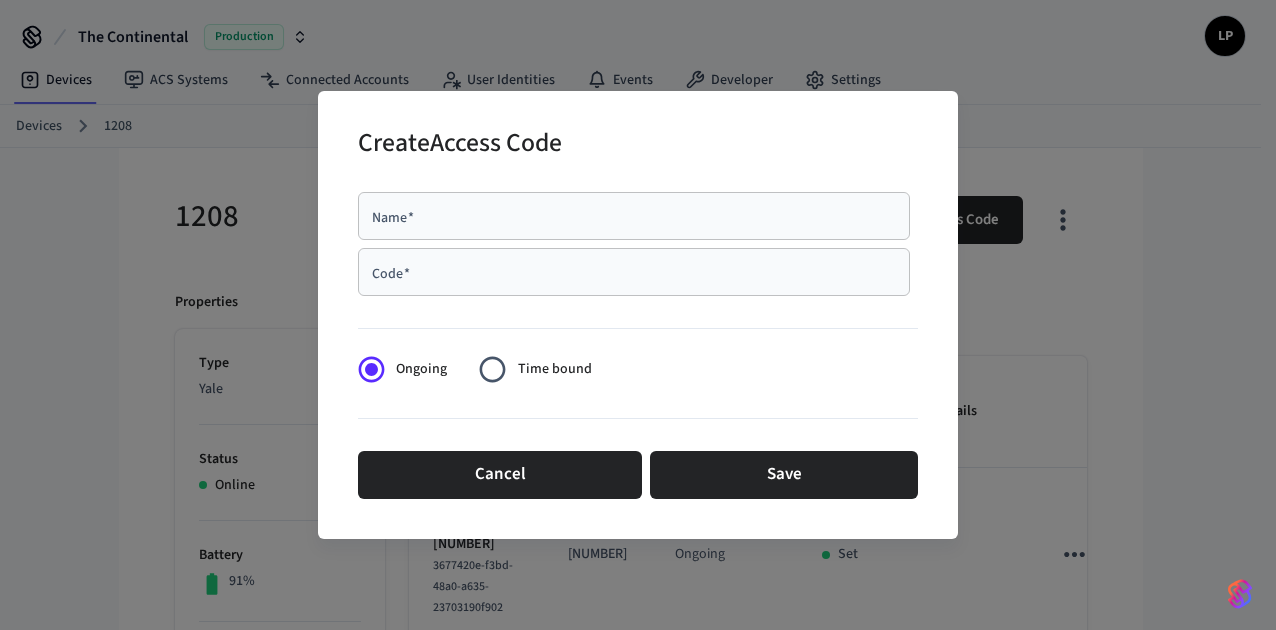 click on "Name   *" at bounding box center (634, 216) 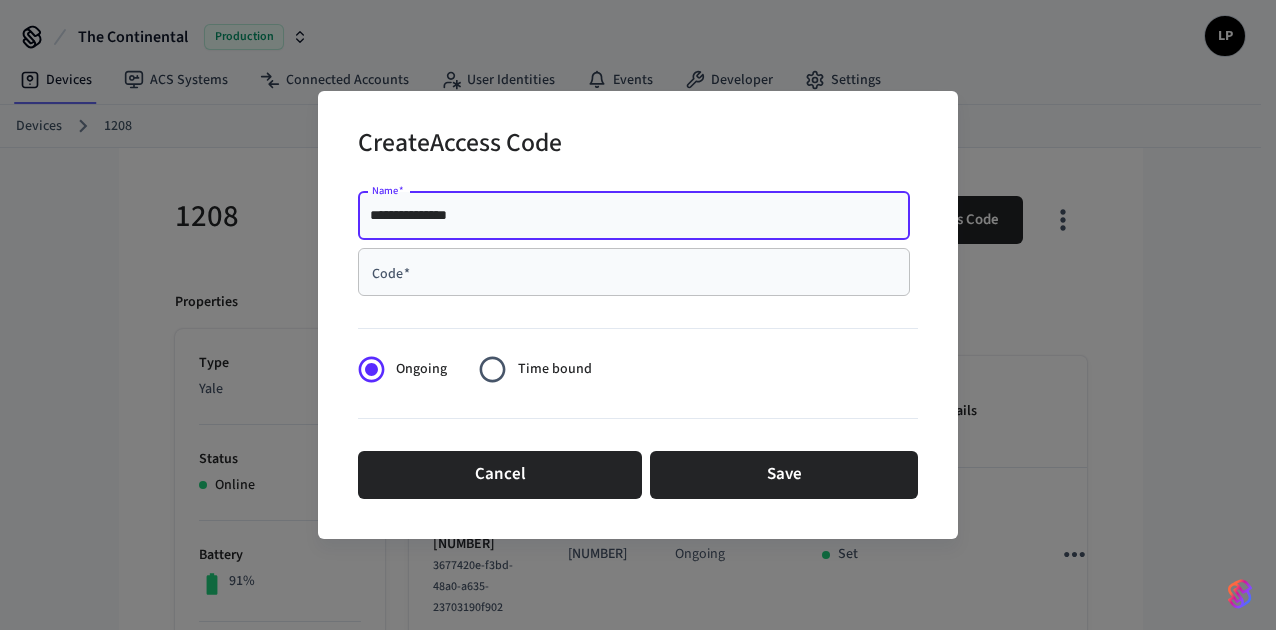 type on "**********" 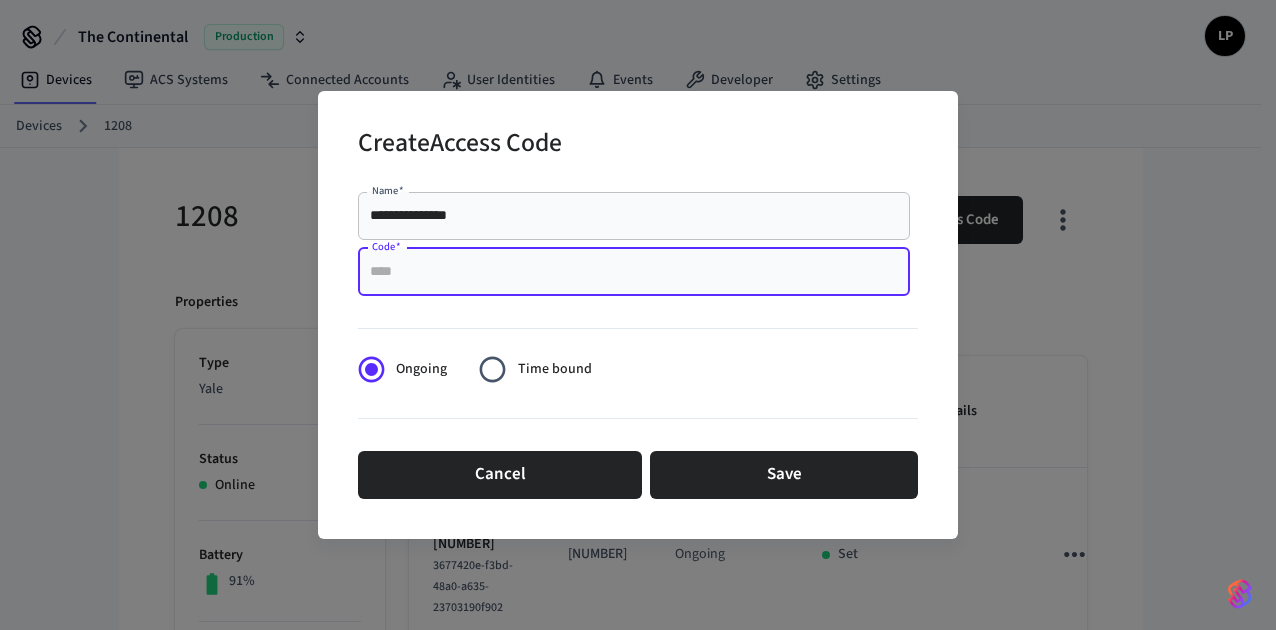 click on "Code   *" at bounding box center [634, 272] 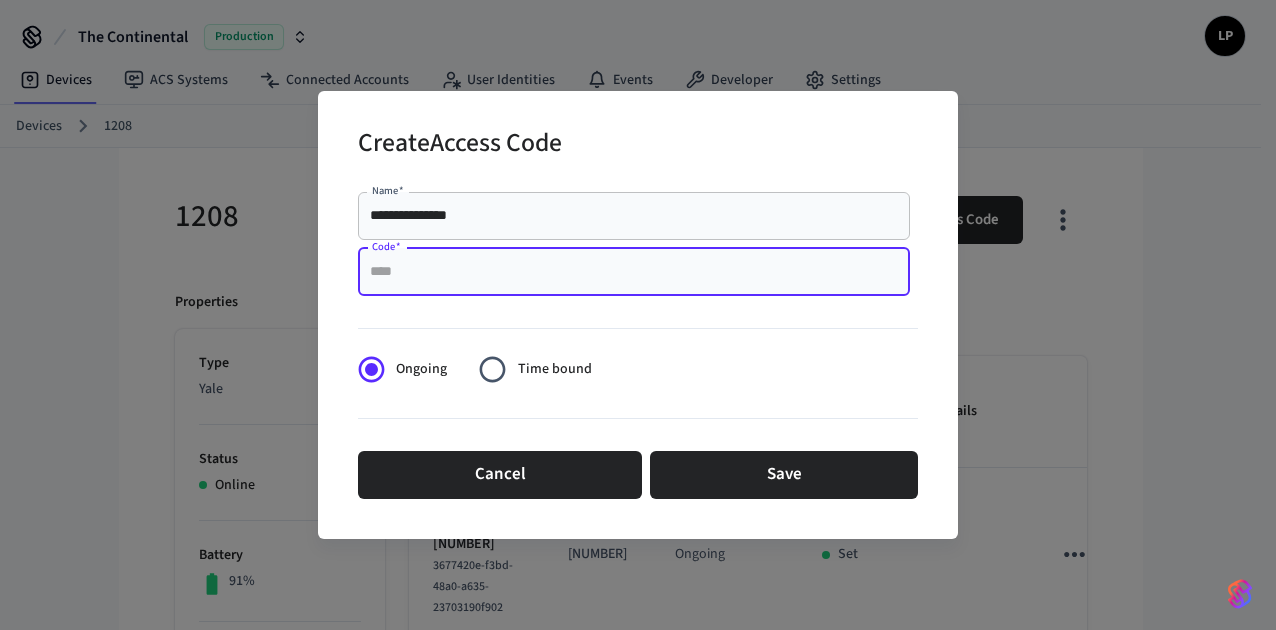 click on "Code   *" at bounding box center (634, 272) 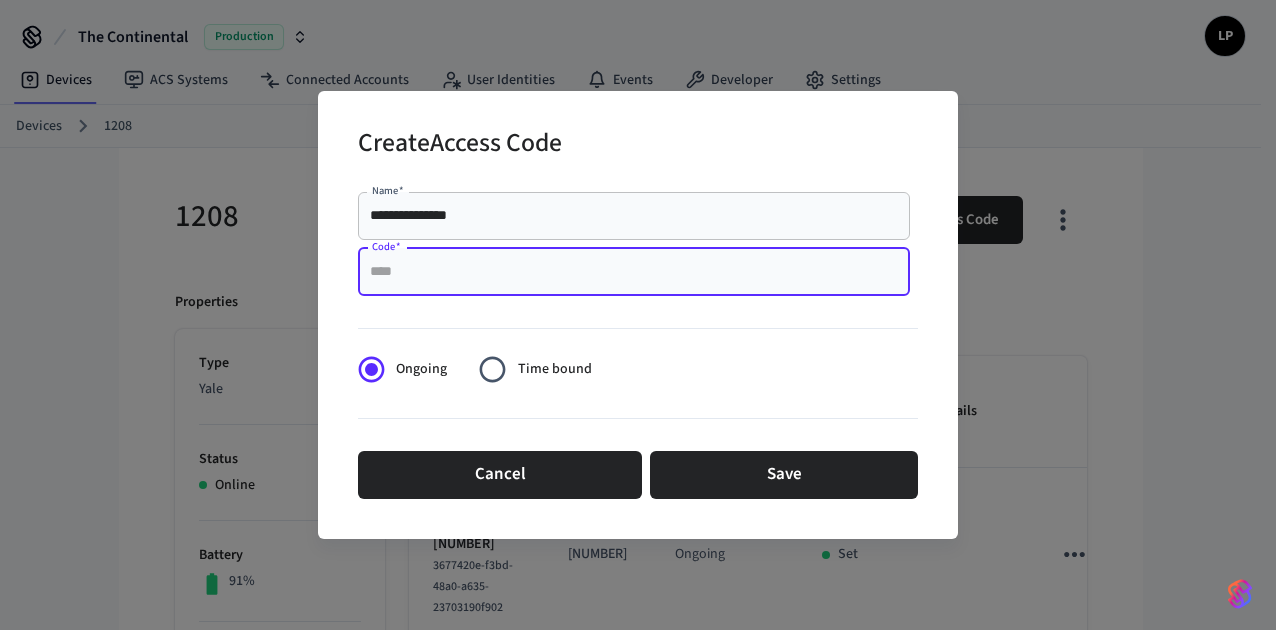 paste on "******" 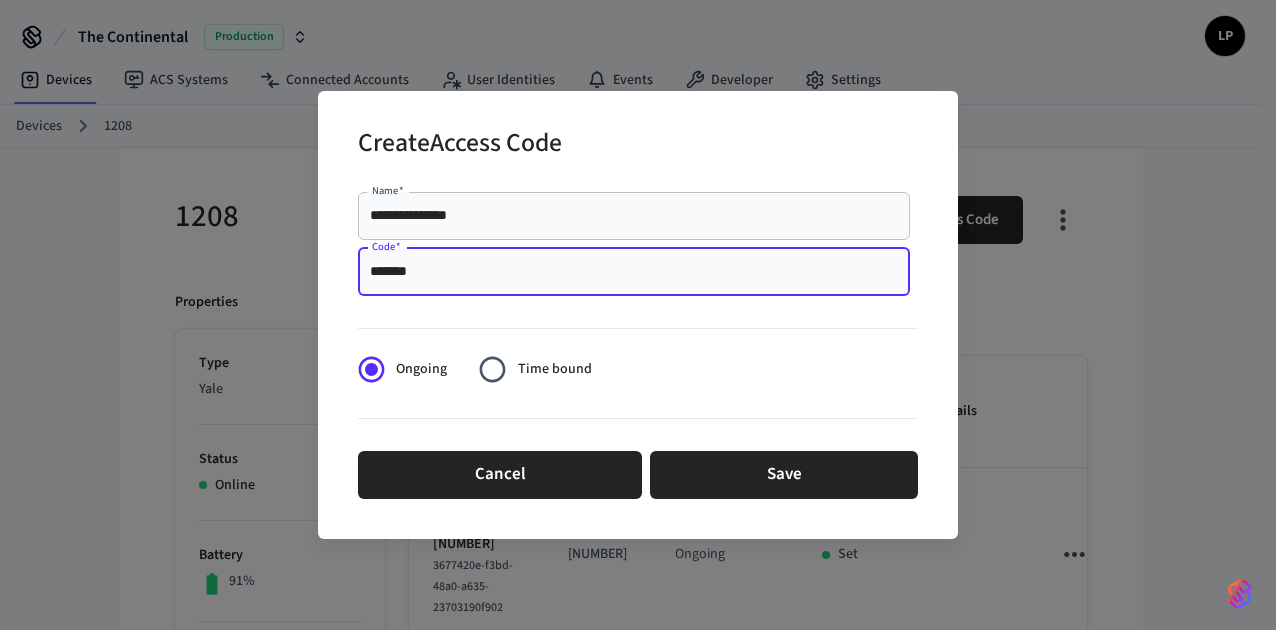 type on "******" 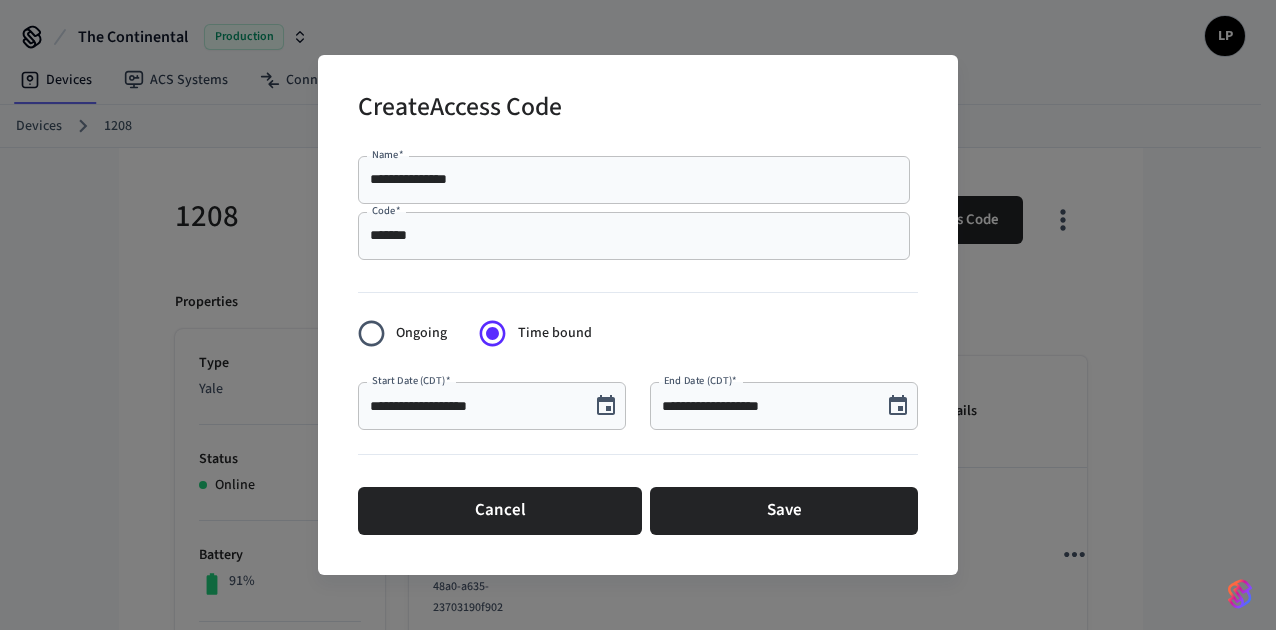 click on "**********" at bounding box center (766, 406) 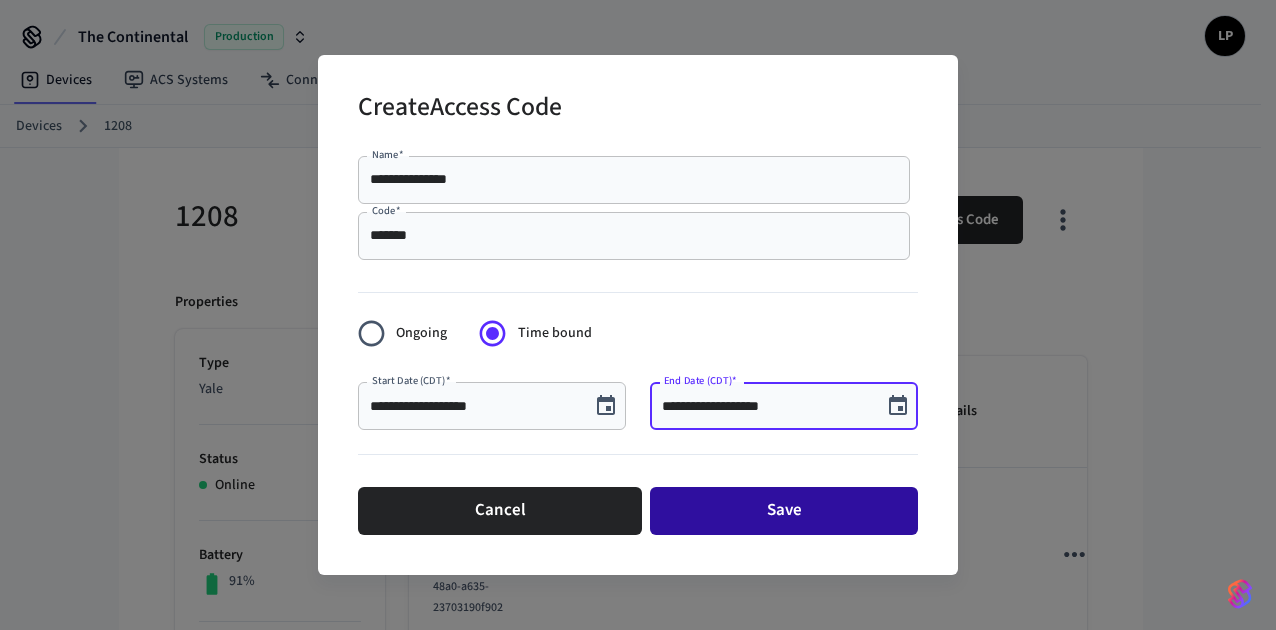 type on "**********" 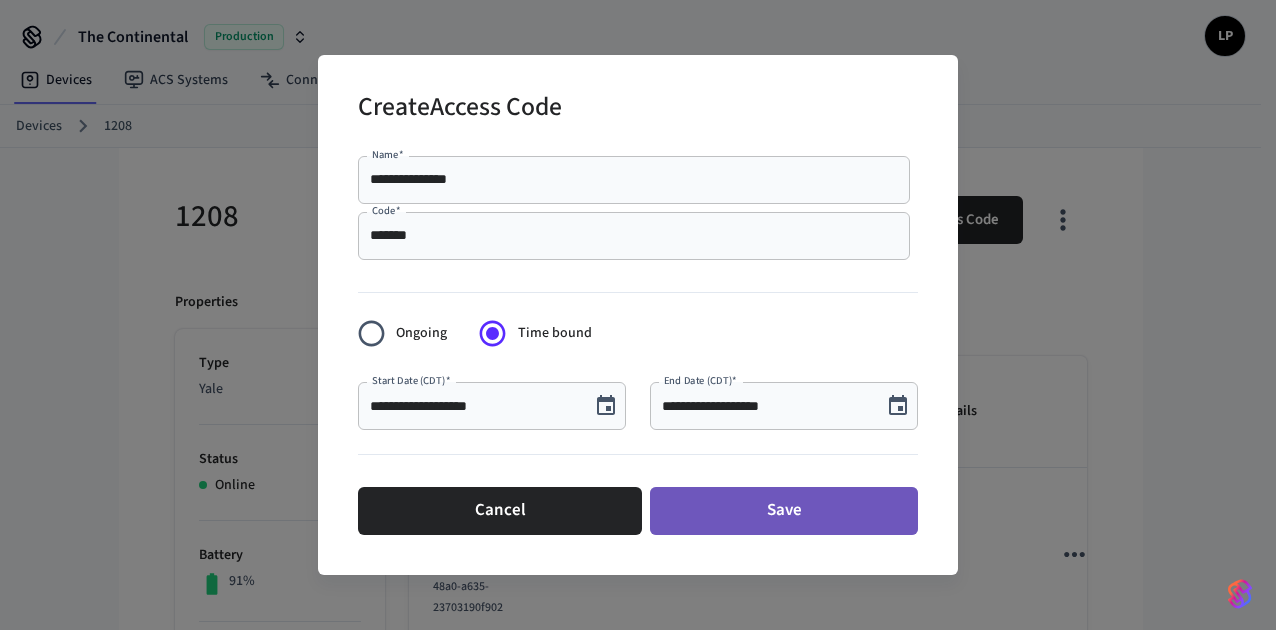 click on "Save" at bounding box center [784, 511] 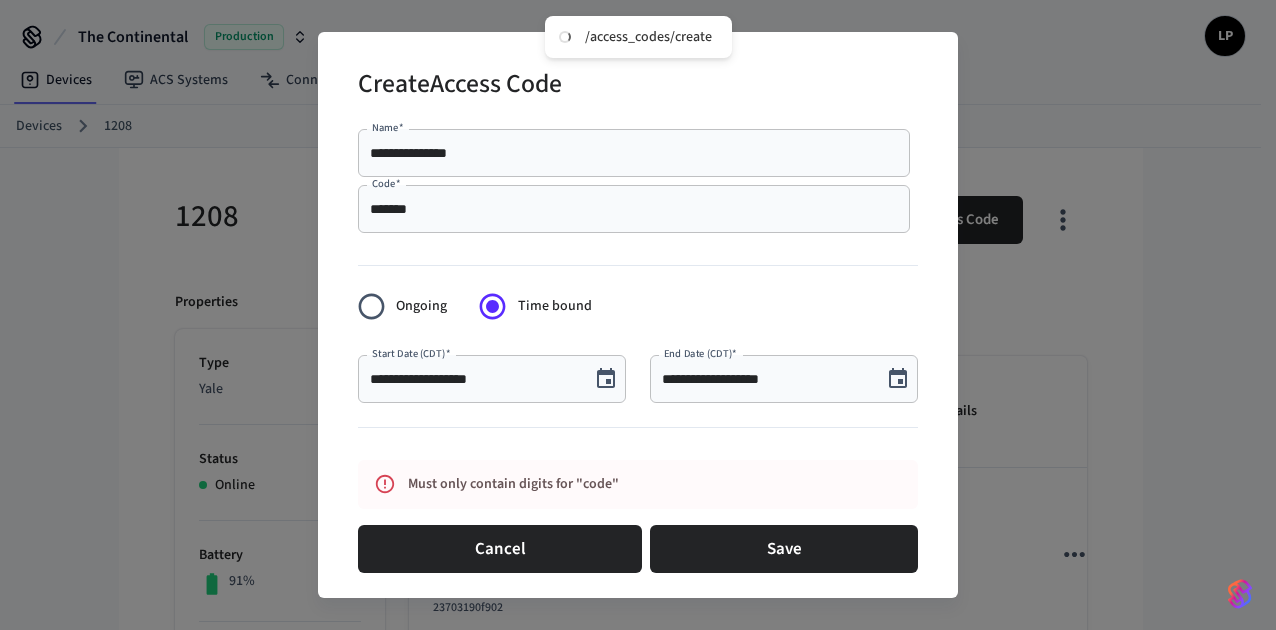 scroll, scrollTop: 13, scrollLeft: 0, axis: vertical 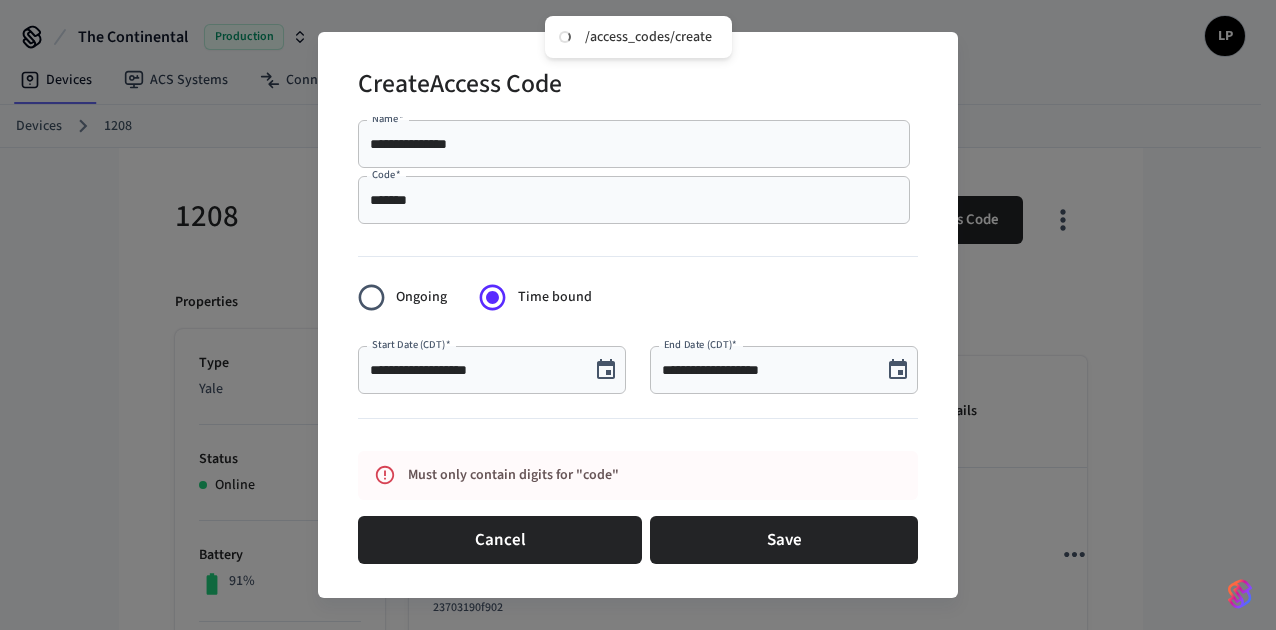 click on "******" at bounding box center (634, 200) 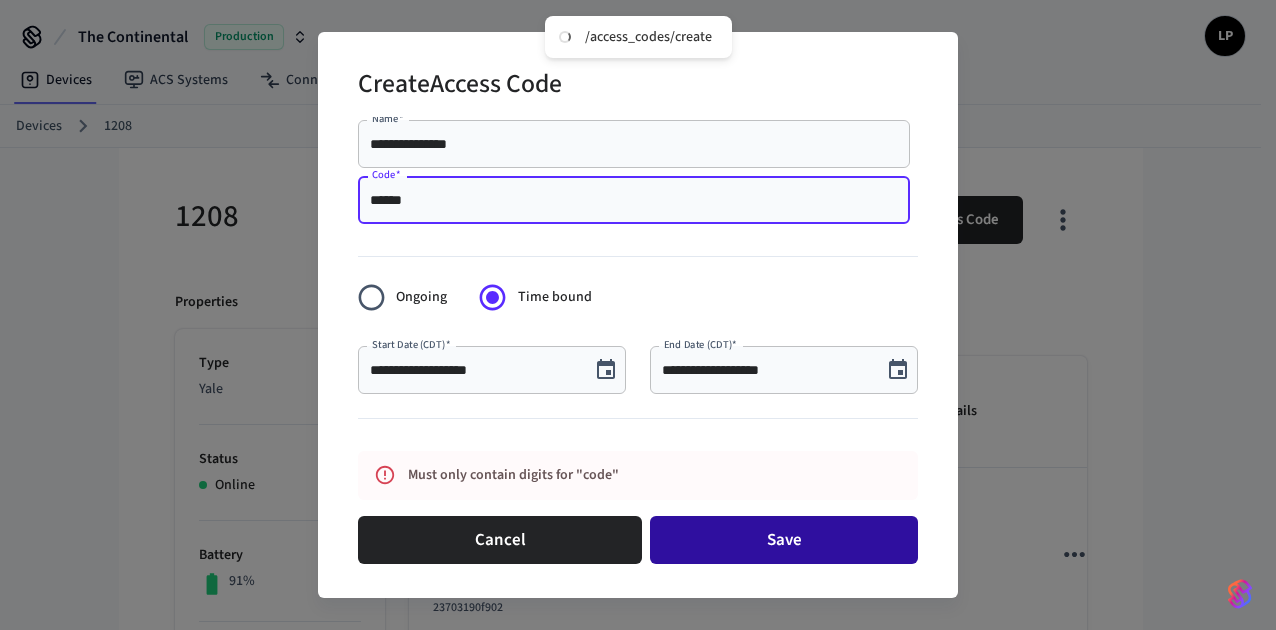 type on "******" 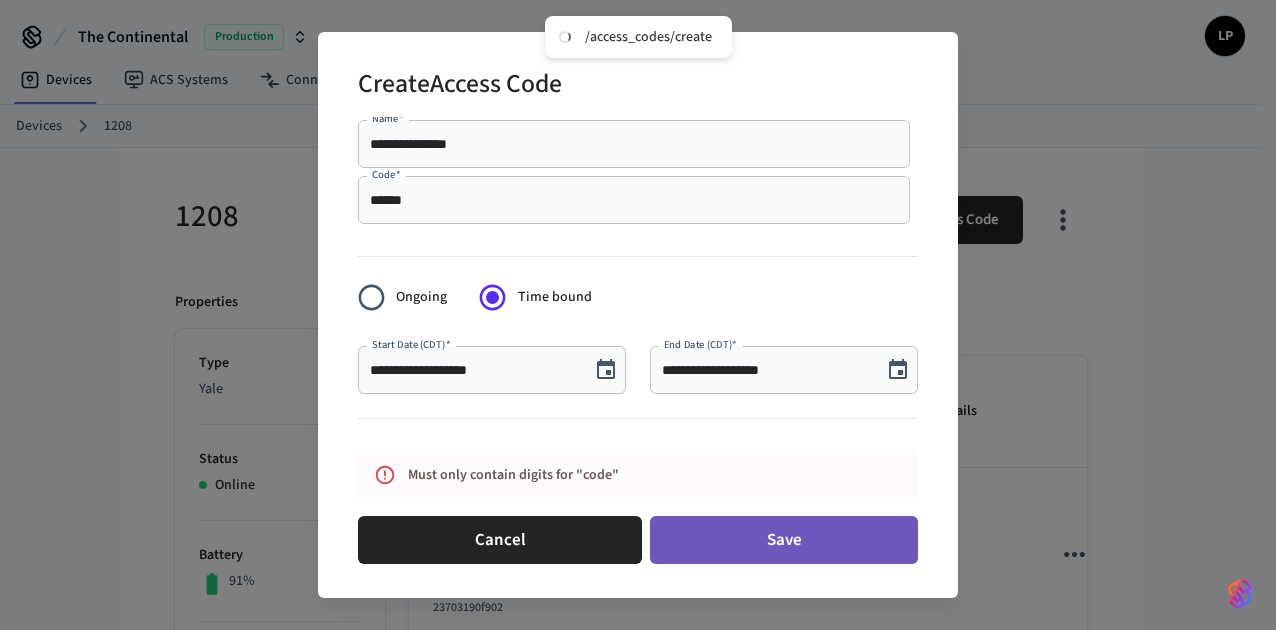 click on "Save" at bounding box center (784, 540) 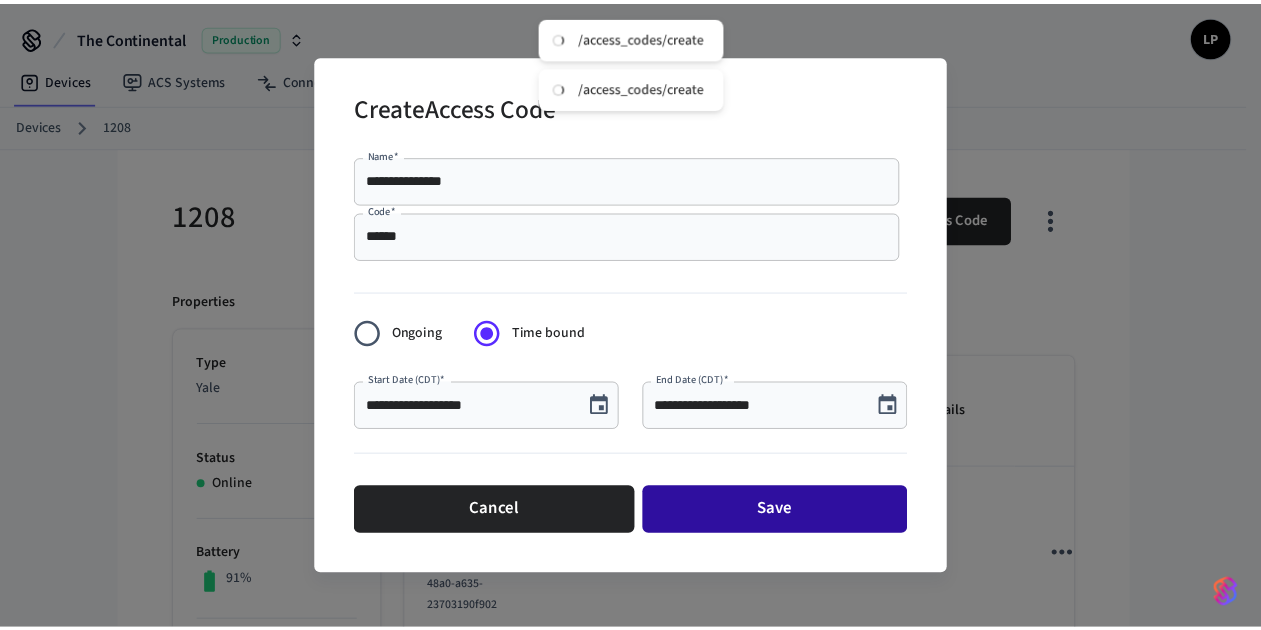 scroll, scrollTop: 0, scrollLeft: 0, axis: both 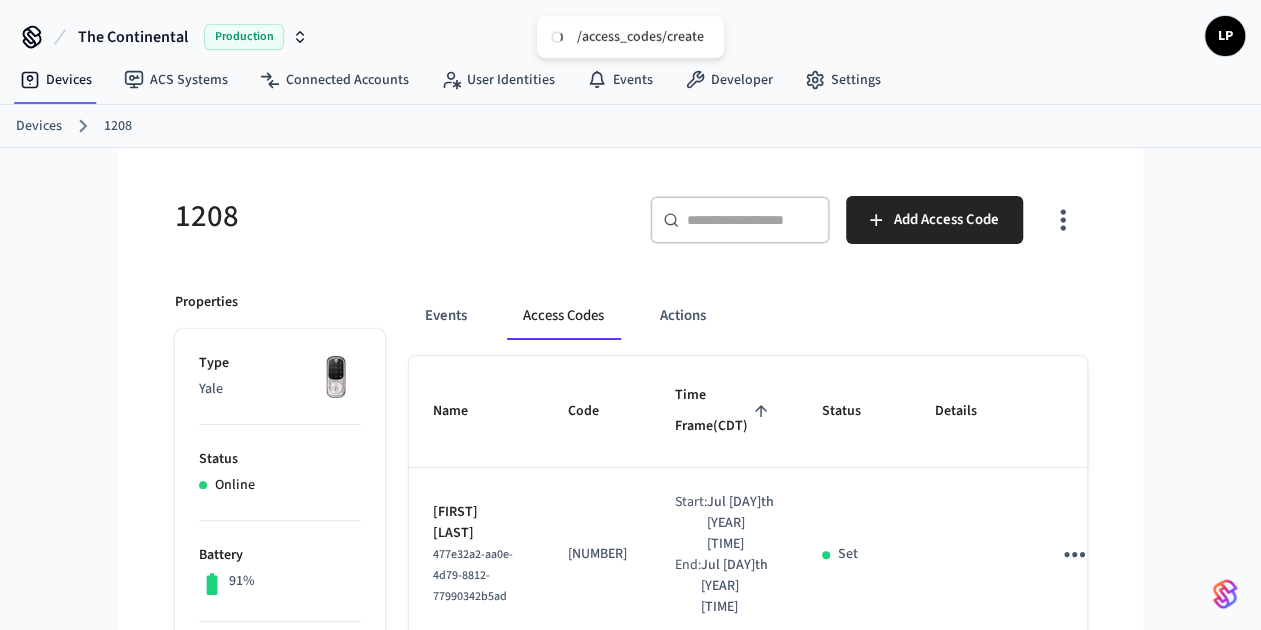 click on "Devices" at bounding box center [39, 126] 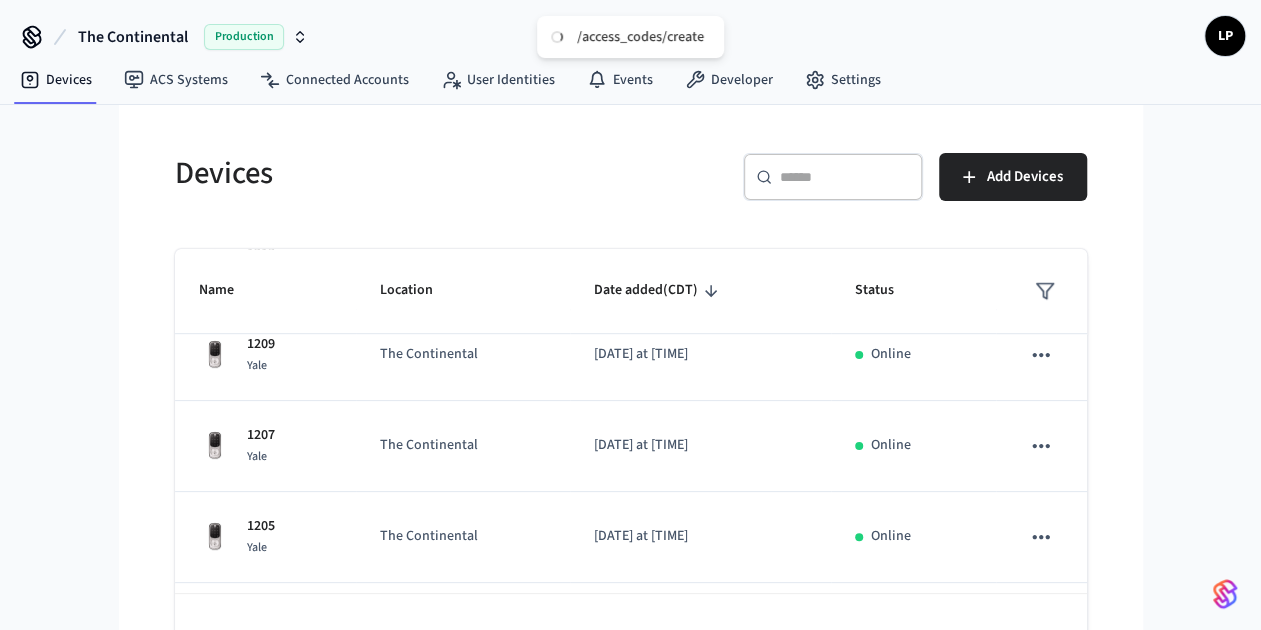 scroll, scrollTop: 648, scrollLeft: 0, axis: vertical 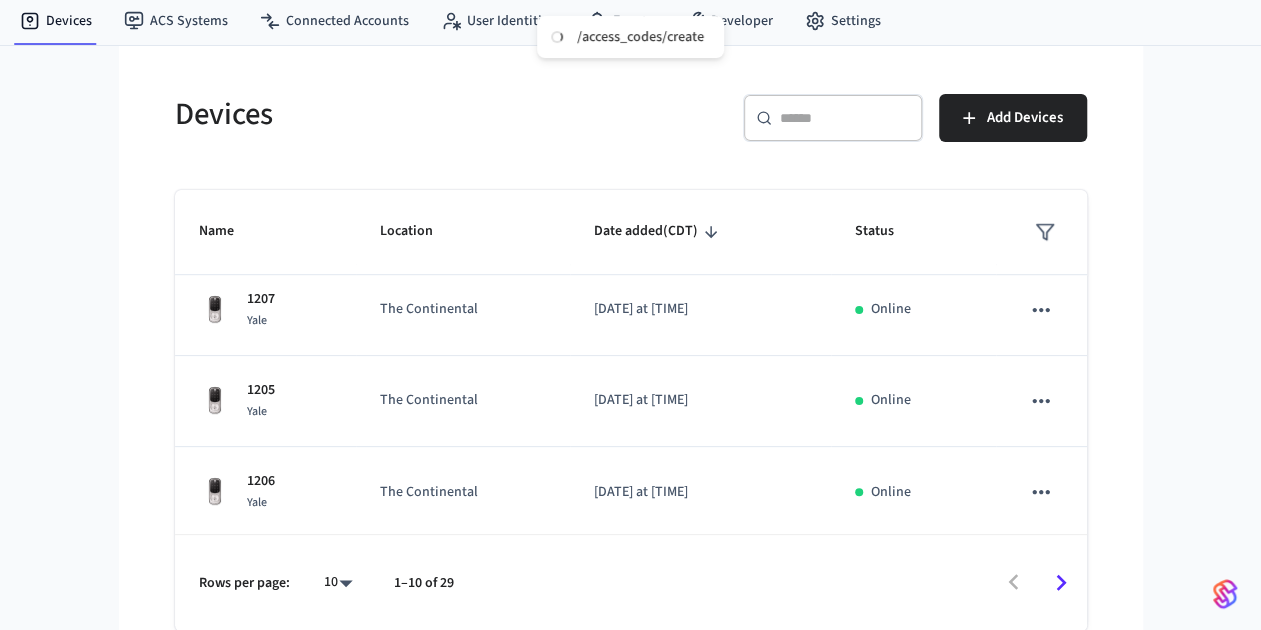 click on "/access_codes/create The Continental Production LP Devices ACS Systems Connected Accounts User Identities Events Developer Settings Devices ​ ​ Add Devices Name Location Date added (CDT) Status [NUMBER] Yale The Continental [DATE] at [TIME] Online [NUMBER] Yale The Continental [DATE] at [TIME] Online [NUMBER] Yale The Continental [DATE] at [TIME] Online [NUMBER] Yale The Continental [DATE] at [TIME] Online [NUMBER] Yale The Continental [DATE] at [TIME] Online [NUMBER] Yale The Continental [DATE] at [TIME] Online [NUMBER] Yale The Continental [DATE] at [TIME] Online [NUMBER] Yale The Continental [DATE] at [TIME] Online [NUMBER] Yale The Continental [DATE] at [TIME] Online [NUMBER] Yale The Continental [DATE] at [TIME] Online Rows per page: 10 ** 1–10 of [NUMBER] /devices/get [NUMBER] /access_codes/list [NUMBER] /access_codes/unmanaged/list [NUMBER] /devices/list [NUMBER] /devices/unmanaged/list Devices | Seam Activate device management Copy ID" at bounding box center [630, 286] 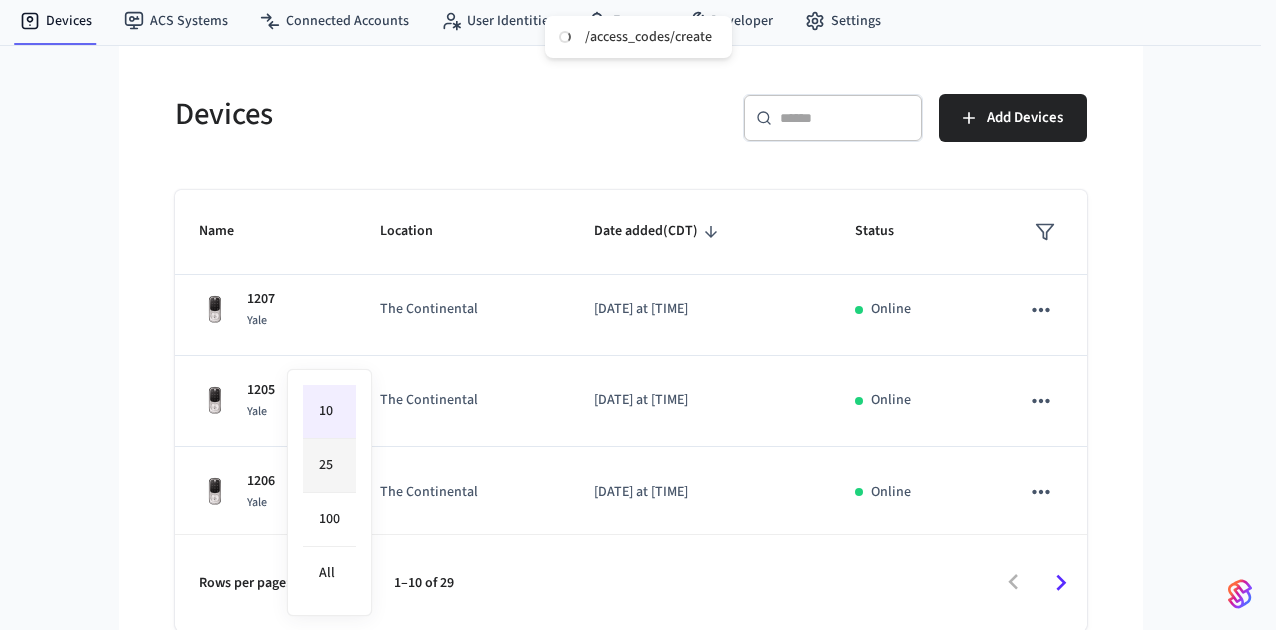 click on "25" at bounding box center (329, 466) 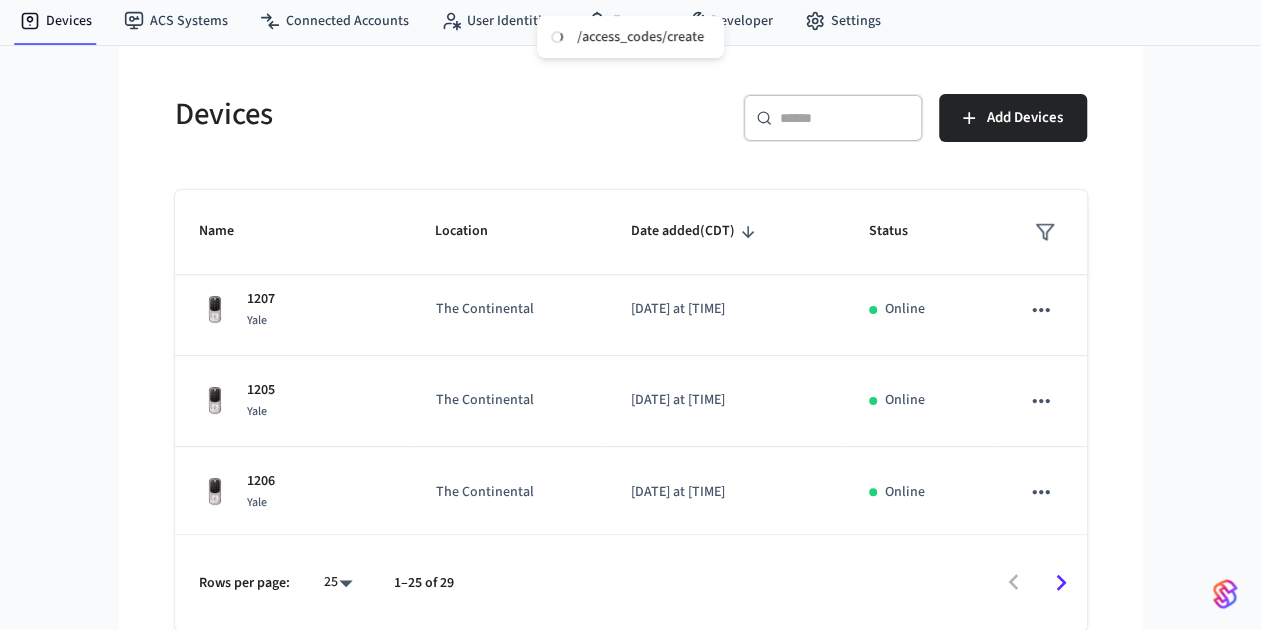 click at bounding box center [779, 582] 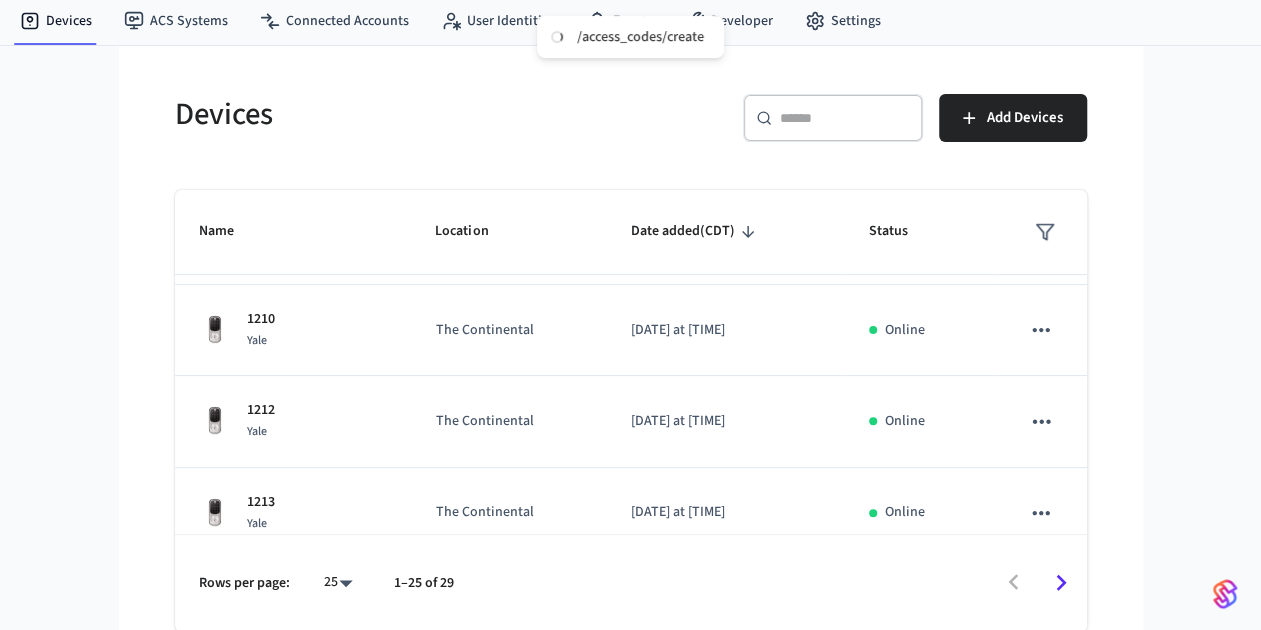 scroll, scrollTop: 262, scrollLeft: 0, axis: vertical 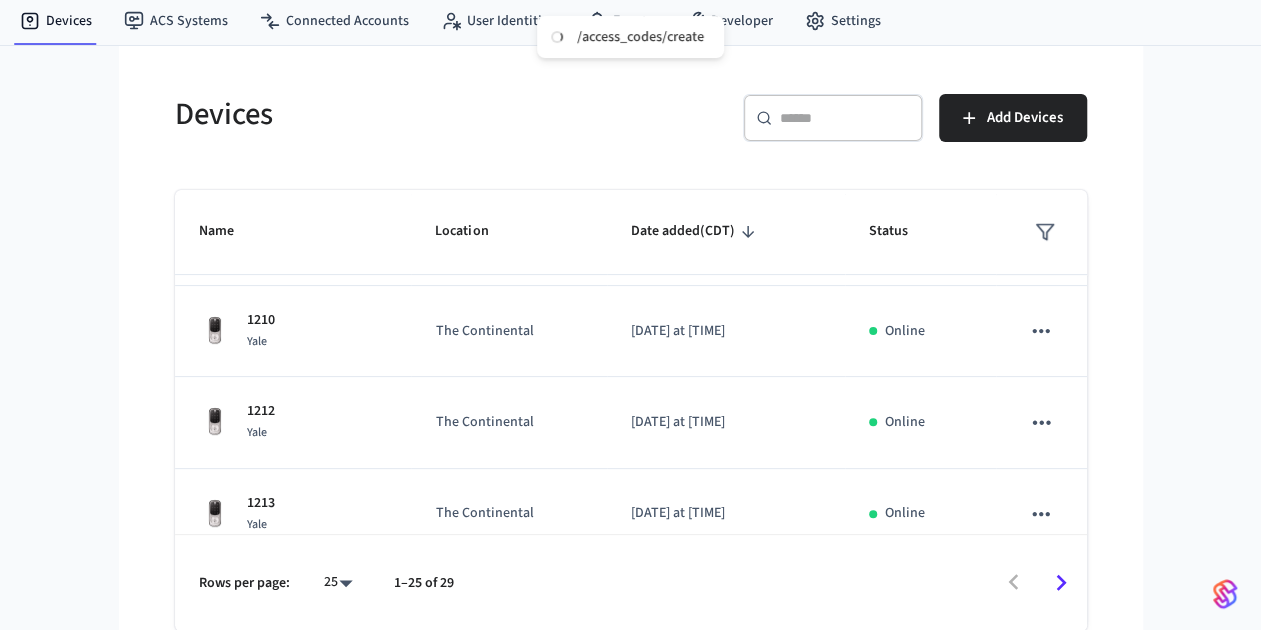 click on "[NUMBER] Yale" at bounding box center (293, 331) 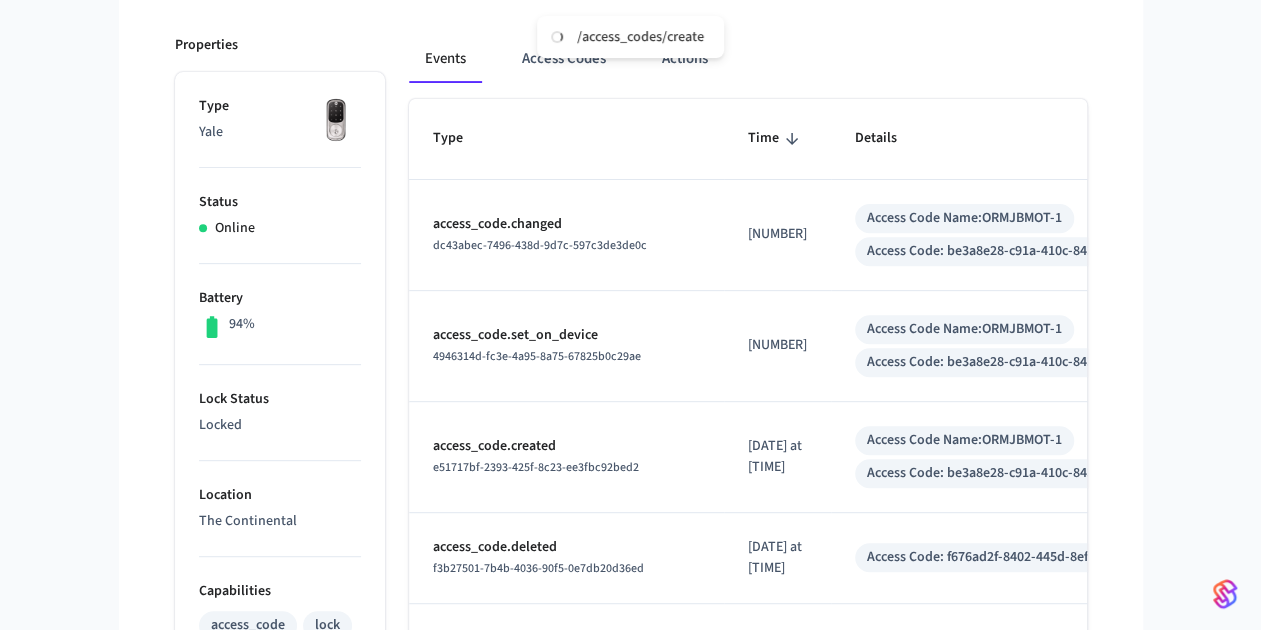 scroll, scrollTop: 271, scrollLeft: 0, axis: vertical 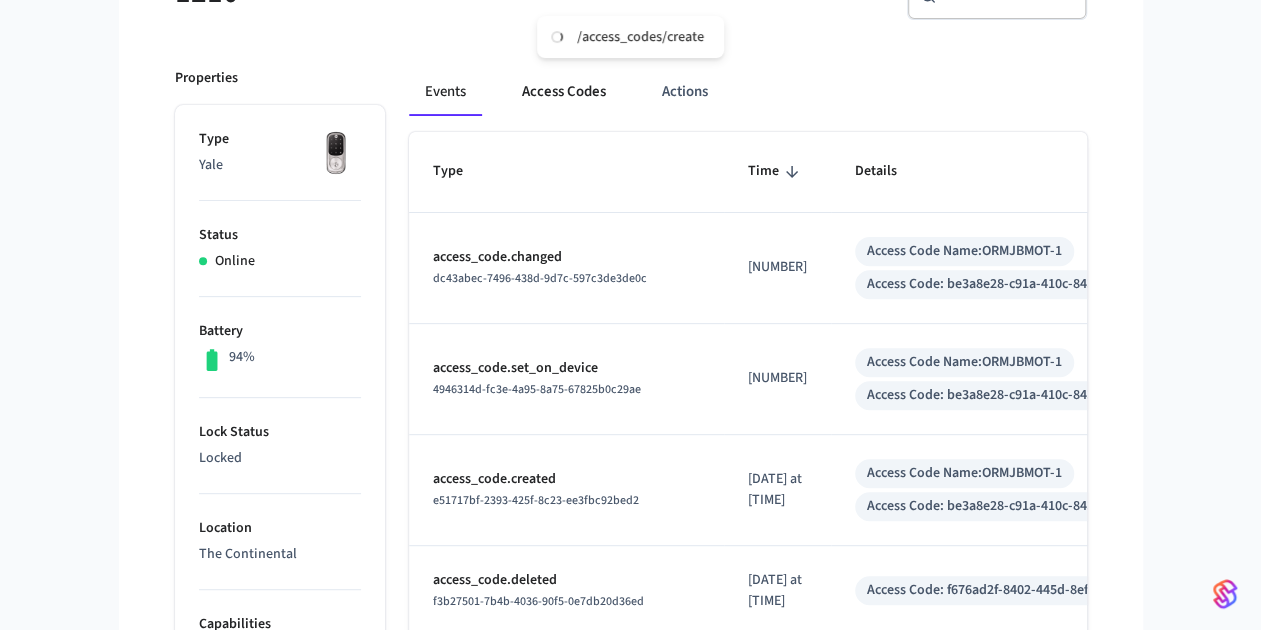 click on "Access Codes" at bounding box center (564, 92) 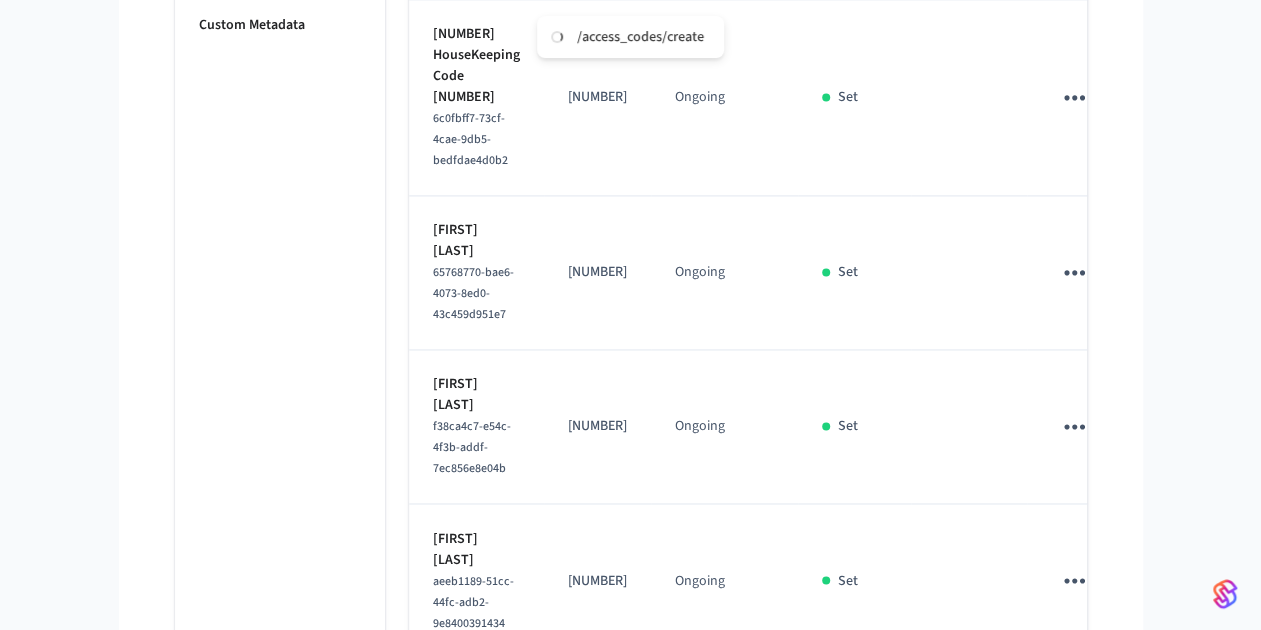scroll, scrollTop: 1537, scrollLeft: 0, axis: vertical 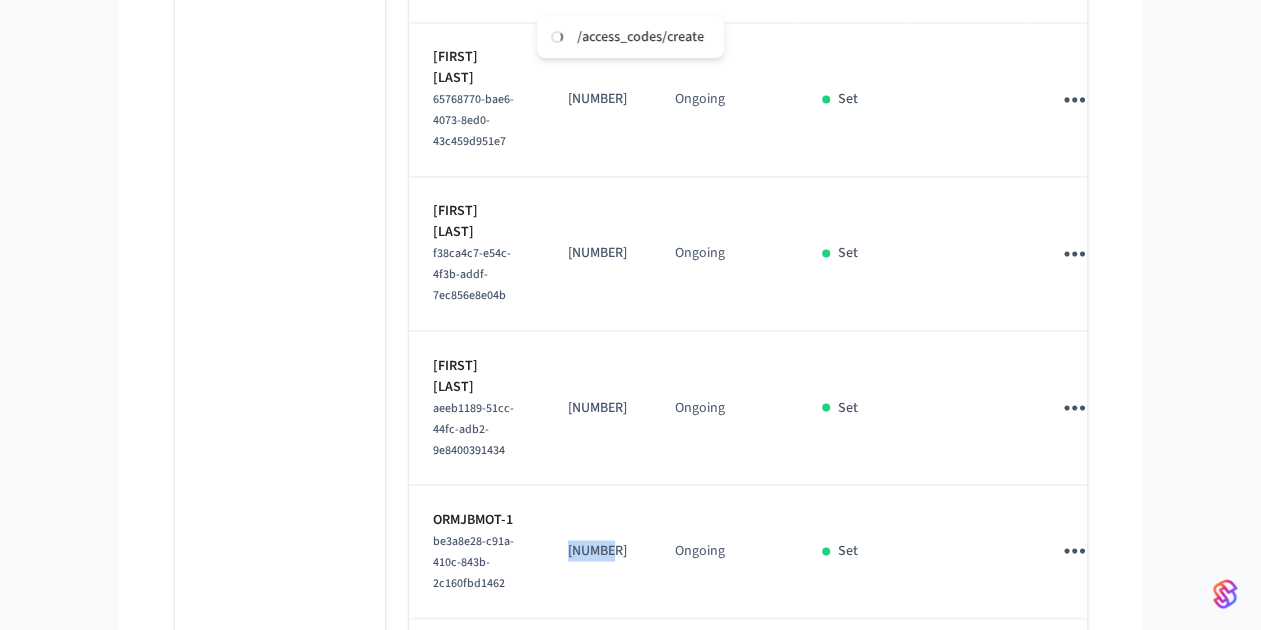 drag, startPoint x: 561, startPoint y: 454, endPoint x: 610, endPoint y: 449, distance: 49.25444 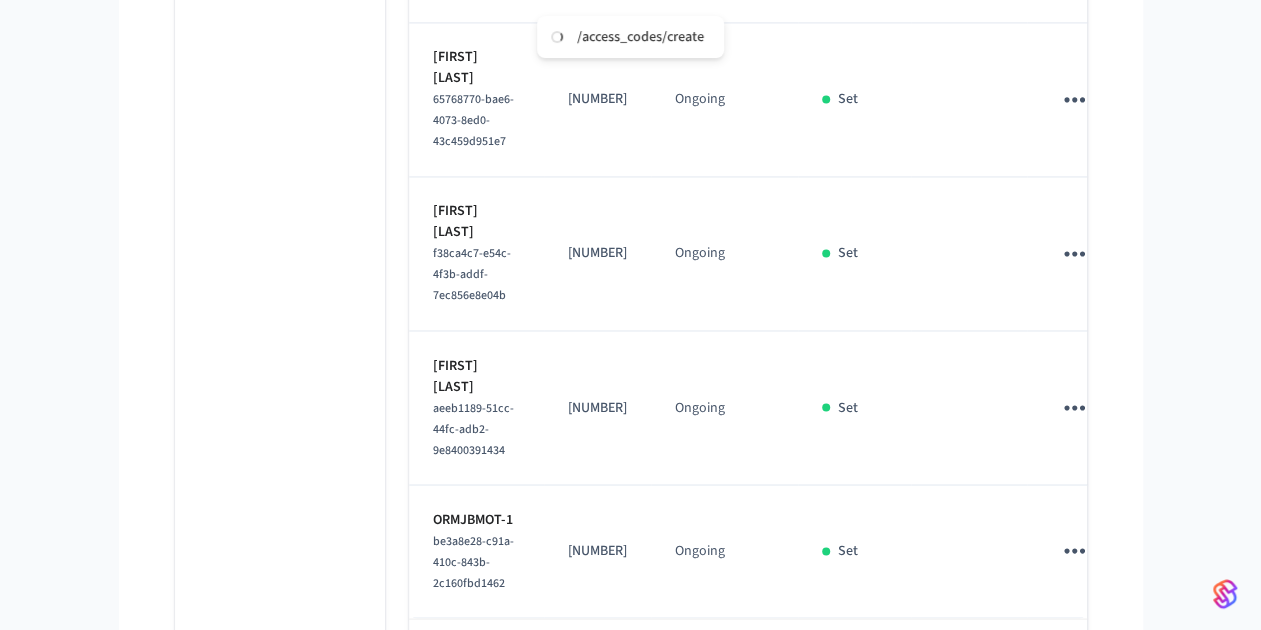 click on "Type Yale Status Online Battery 94% Lock Status Locked Location The Continental Capabilities access_code lock can remotely lock can remotely unlock can program online access codes ID [UUID] Paired on ( CDT ) [DATE] at [TIME] Connected account [UUID] Custom Metadata" at bounding box center [280, -247] 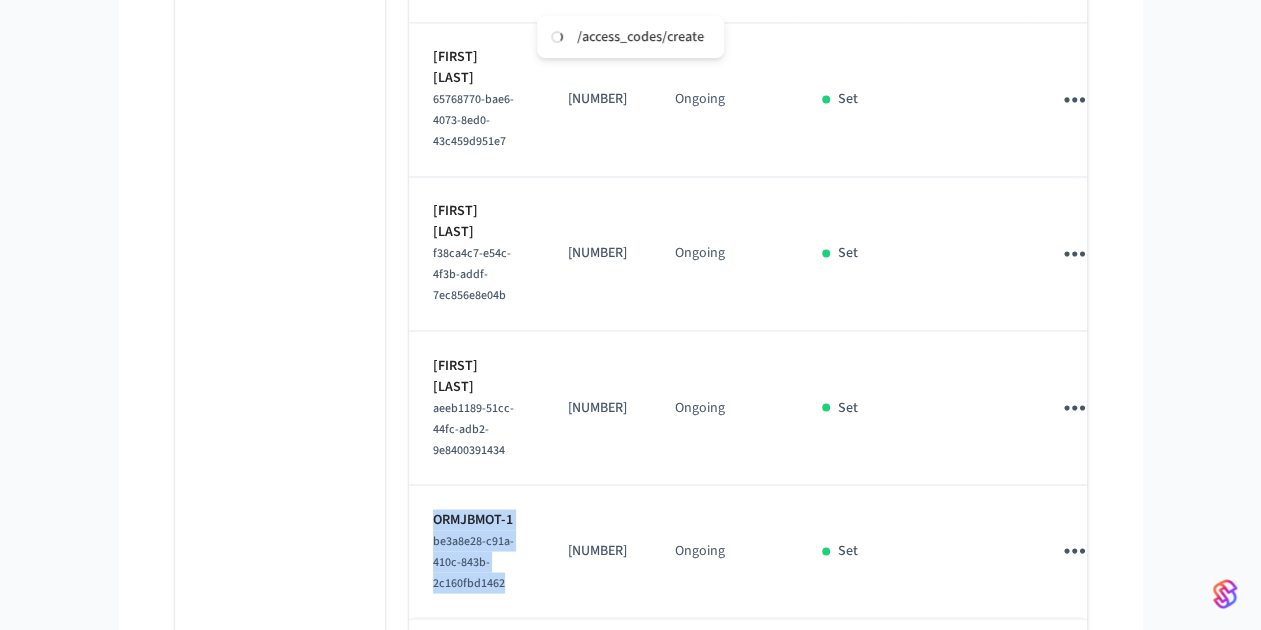 drag, startPoint x: 436, startPoint y: 423, endPoint x: 502, endPoint y: 495, distance: 97.67292 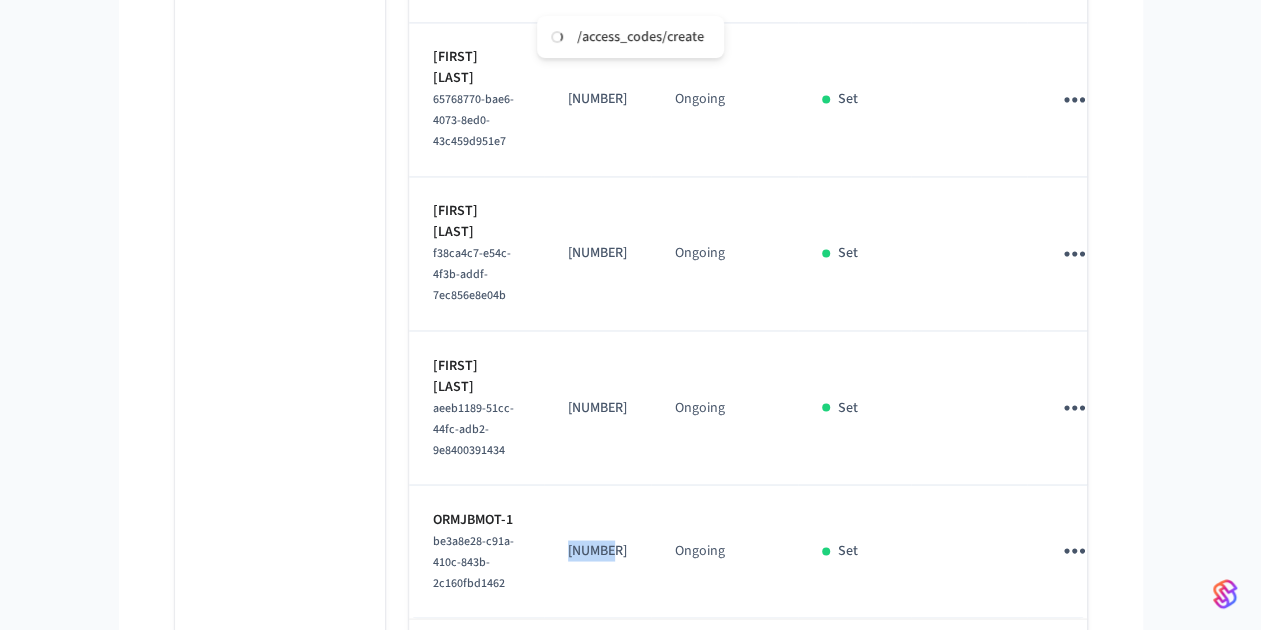 drag, startPoint x: 564, startPoint y: 457, endPoint x: 626, endPoint y: 445, distance: 63.15061 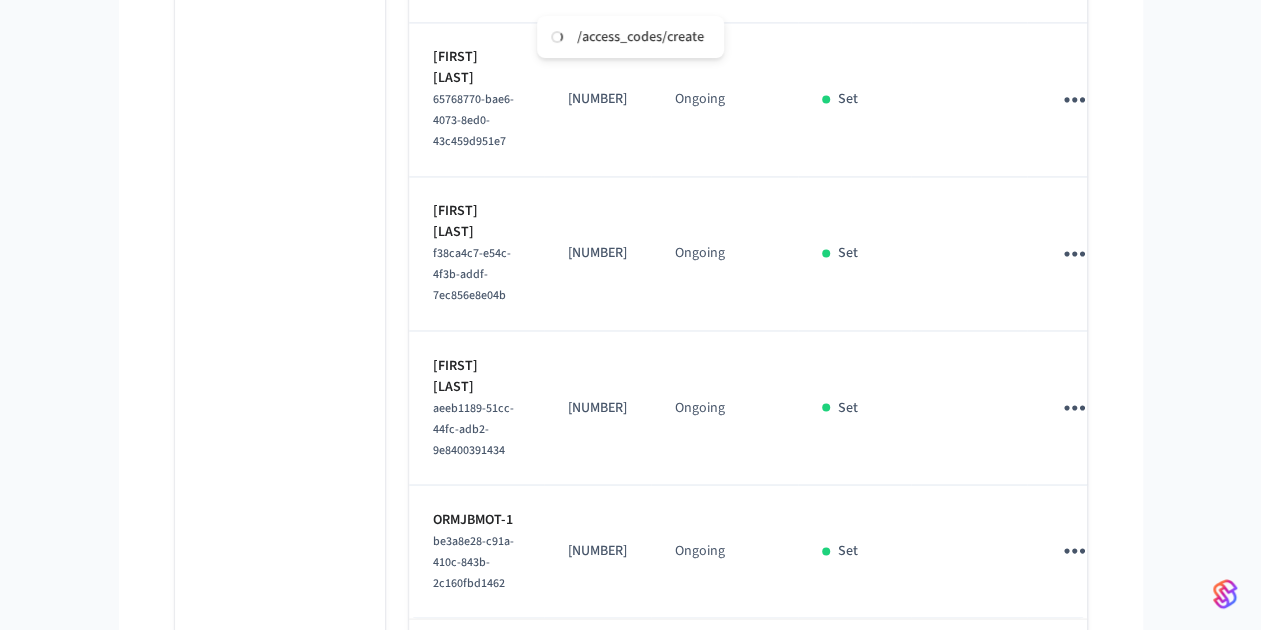 click 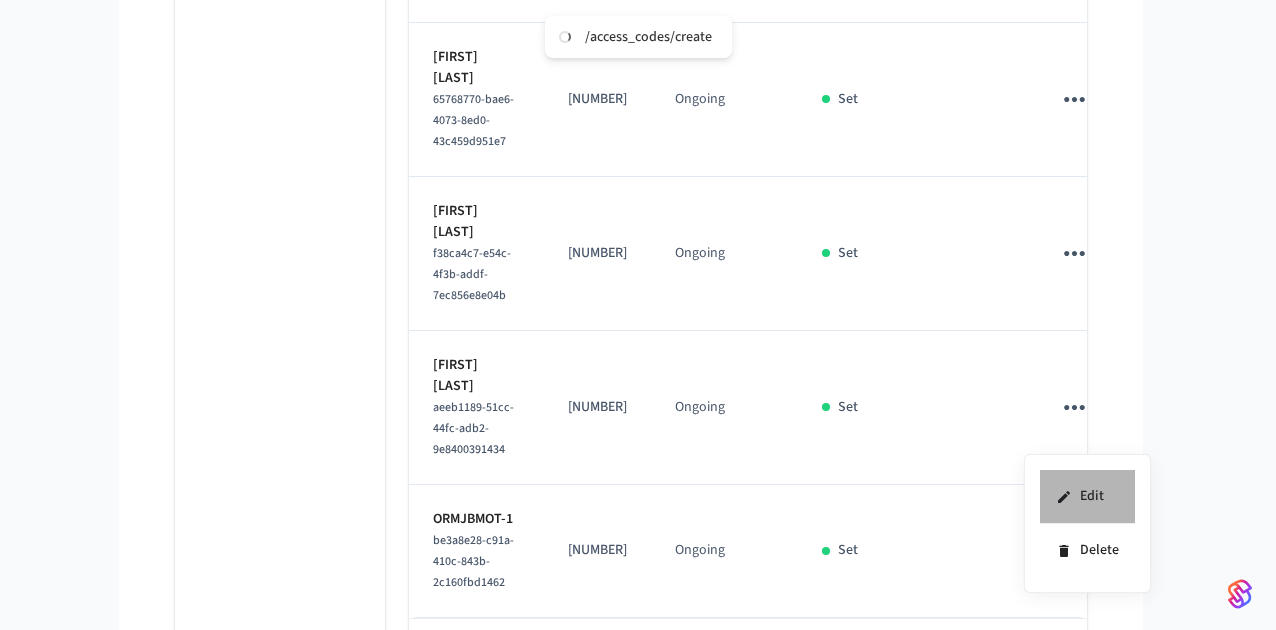 click on "Edit" at bounding box center [1087, 497] 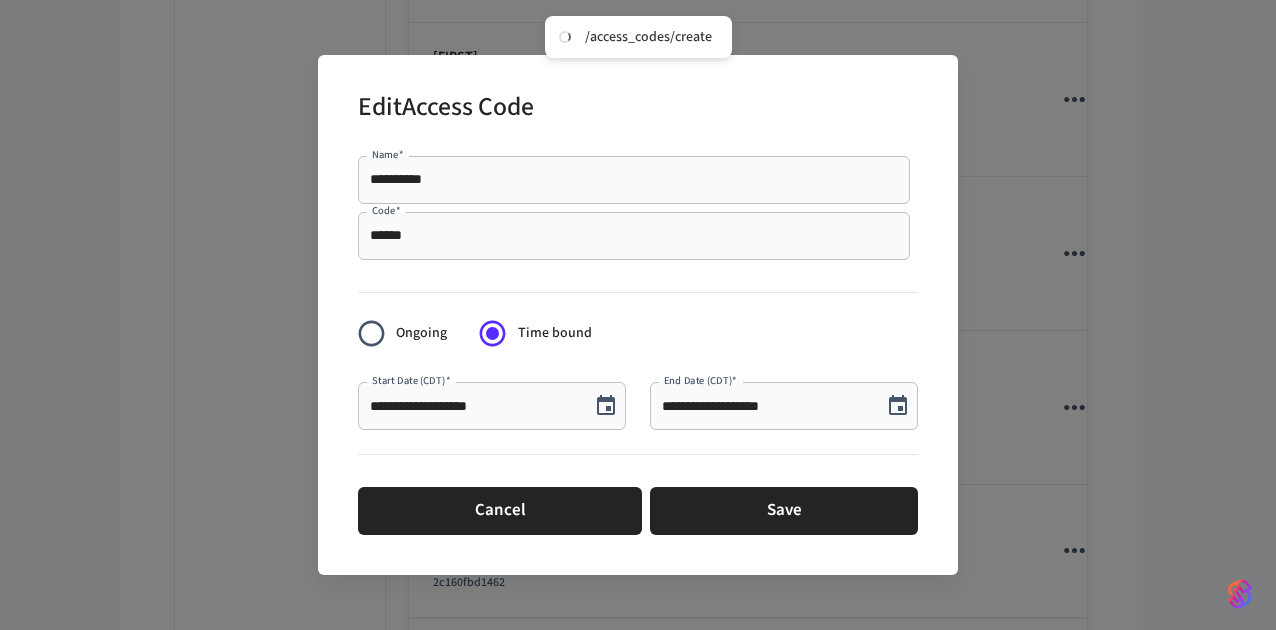 click on "**********" at bounding box center (766, 406) 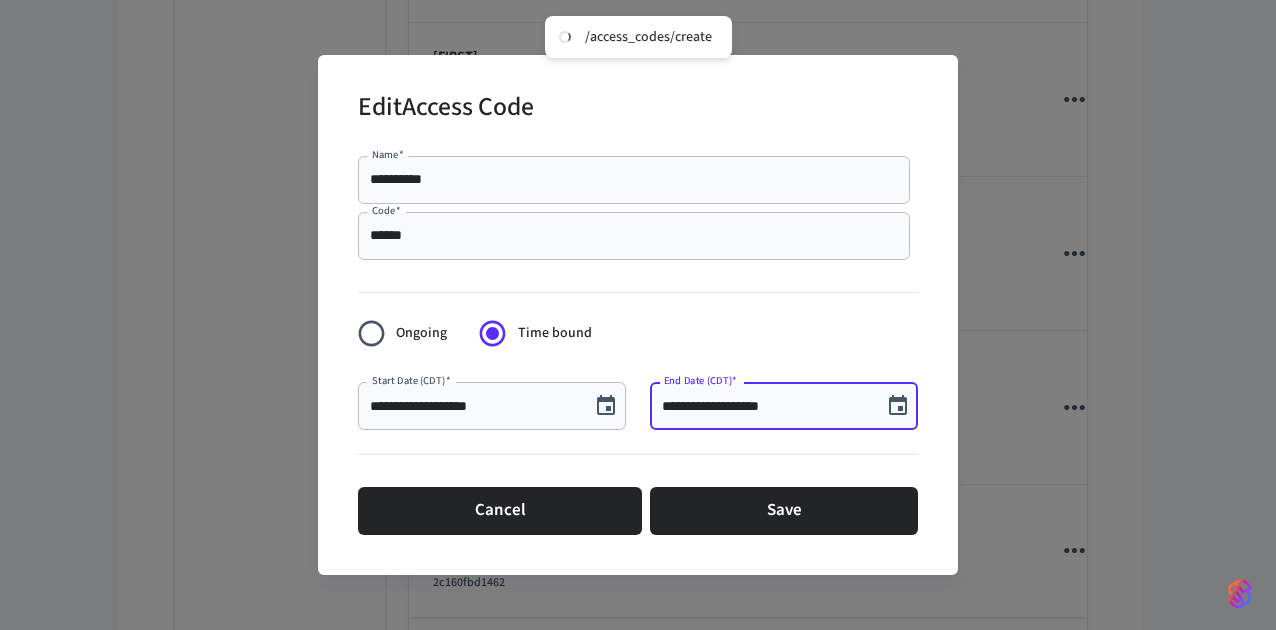 click on "**********" at bounding box center [766, 406] 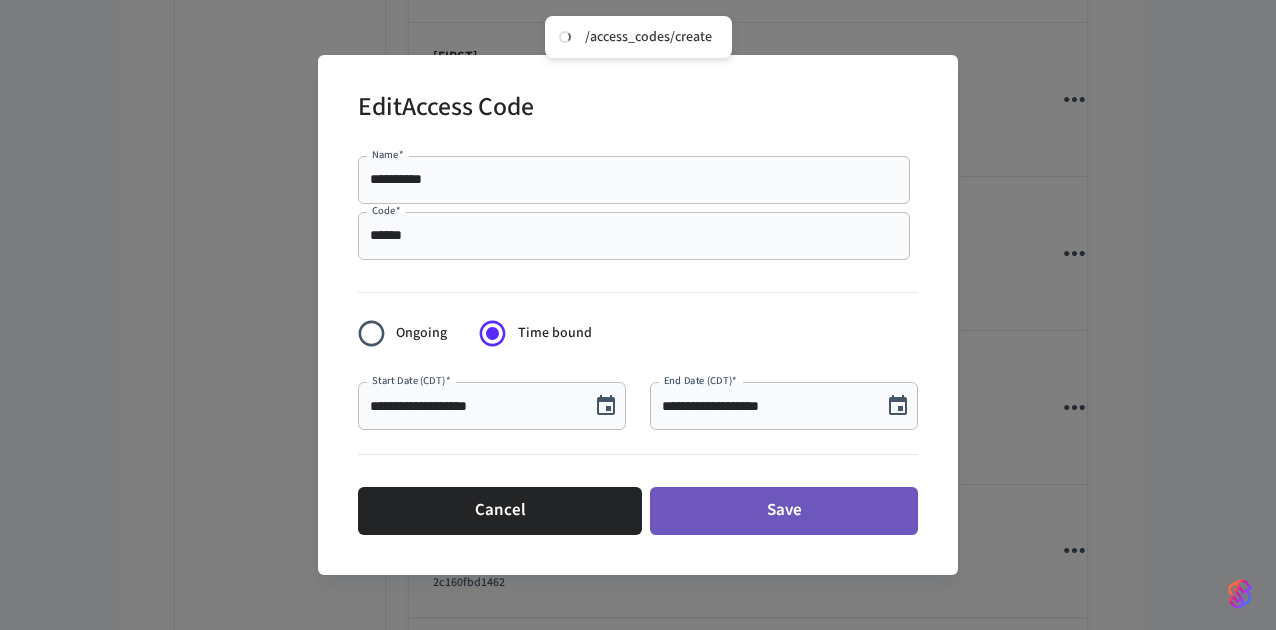 click on "Save" at bounding box center [784, 511] 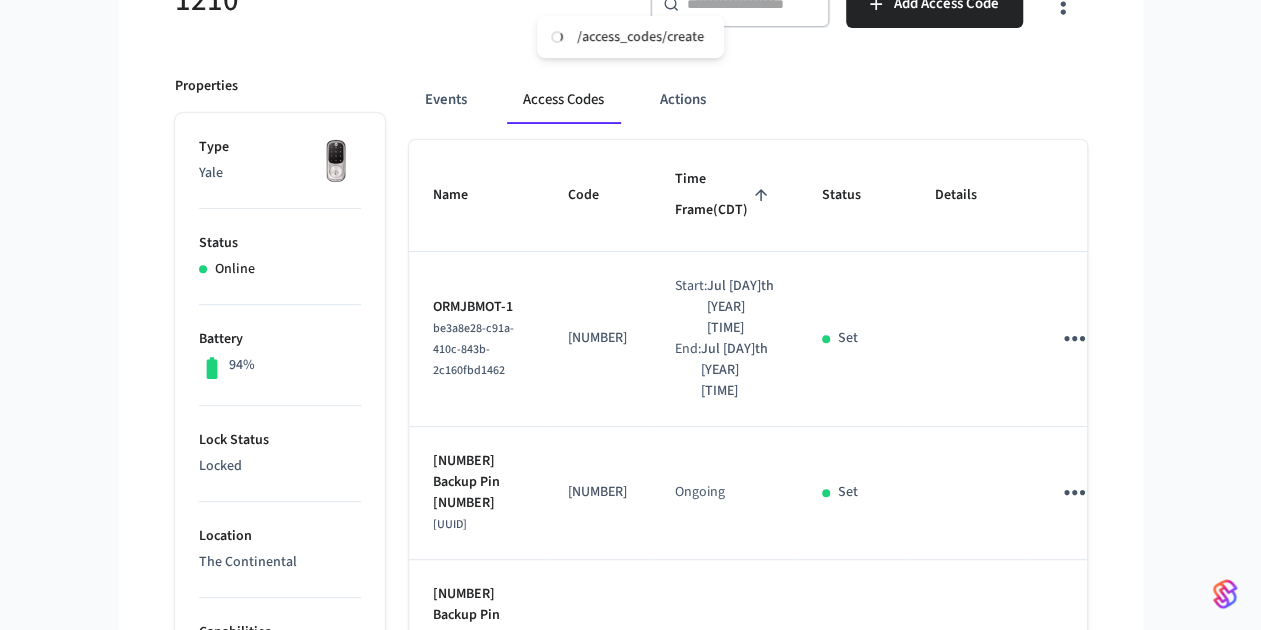 scroll, scrollTop: 0, scrollLeft: 0, axis: both 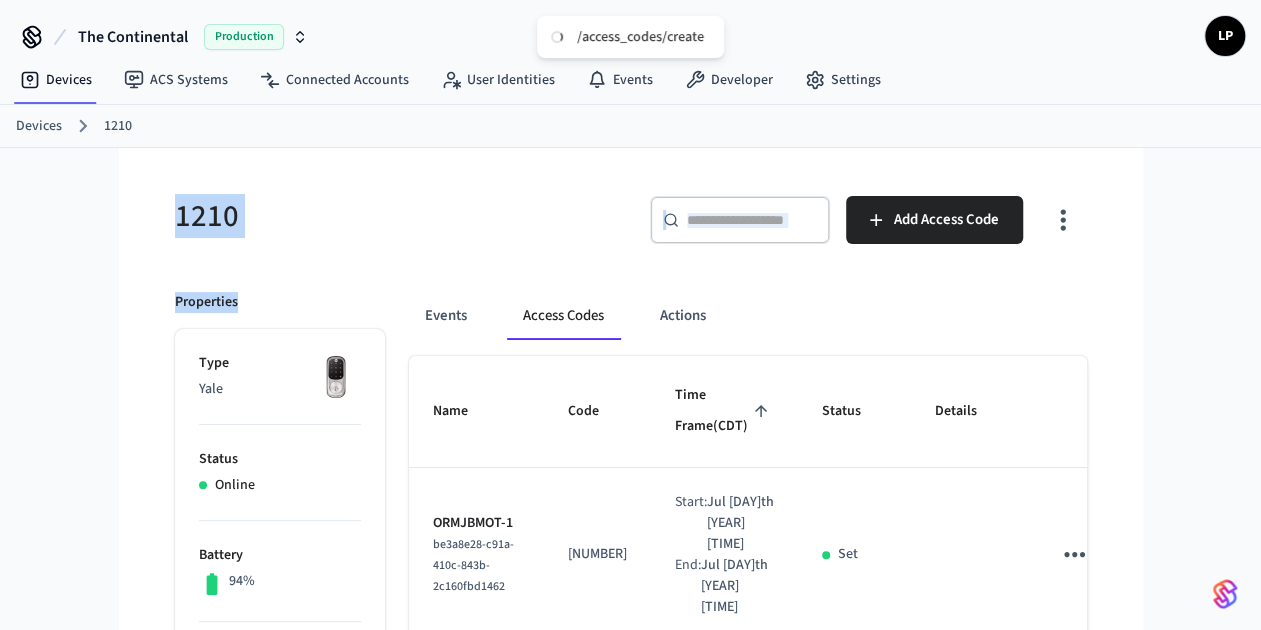 drag, startPoint x: 173, startPoint y: 215, endPoint x: 312, endPoint y: 283, distance: 154.74171 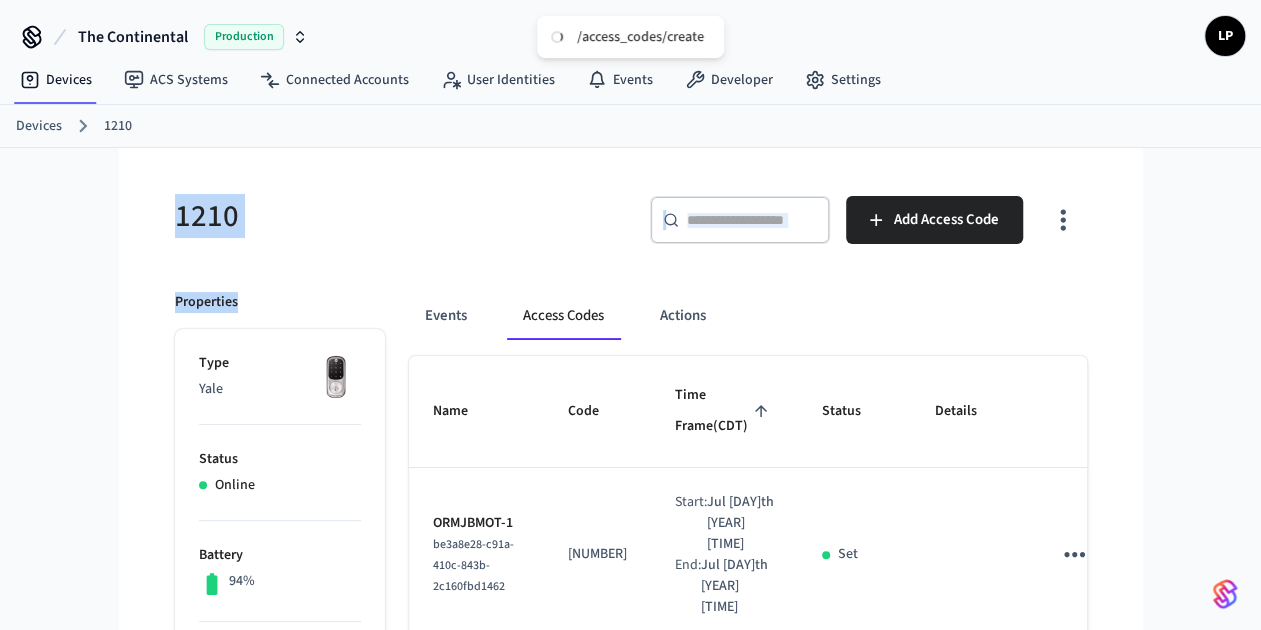 click on "[NUMBER] ​ ​ Add Access Code Properties Type Yale Status Online Battery 94% Lock Status Locked Location The Continental Capabilities access_code lock can remotely lock can remotely unlock can program online access codes ID [UUID] Paired on ( CDT ) [DATE] at [TIME] Connected account [UUID] Custom Metadata Events Access Codes Actions Name Code Time Frame (CDT) Status Details ORMJBMOT-1 [UUID] [NUMBER] Start: Jul [DAY]th [YEAR] [TIME] End: Jul [DAY]th [YEAR] [TIME] Set [NUMBER] Backup Pin [NUMBER] [UUID] [NUMBER] Ongoing Set [NUMBER] Backup Pin [NUMBER] [UUID] [NUMBER] Ongoing Set [NUMBER] HouseKeeping Code [NUMBER] [UUID] [NUMBER] Ongoing Set [NUMBER] HouseKeeping Code [NUMBER] [UUID] [NUMBER] Ongoing Set [NUMBER] HouseKeeping Code [NUMBER] [UUID] [NUMBER] Ongoing Set [NUMBER] HouseKeeping Code [NUMBER] [UUID] [NUMBER] Ongoing" at bounding box center [631, 1233] 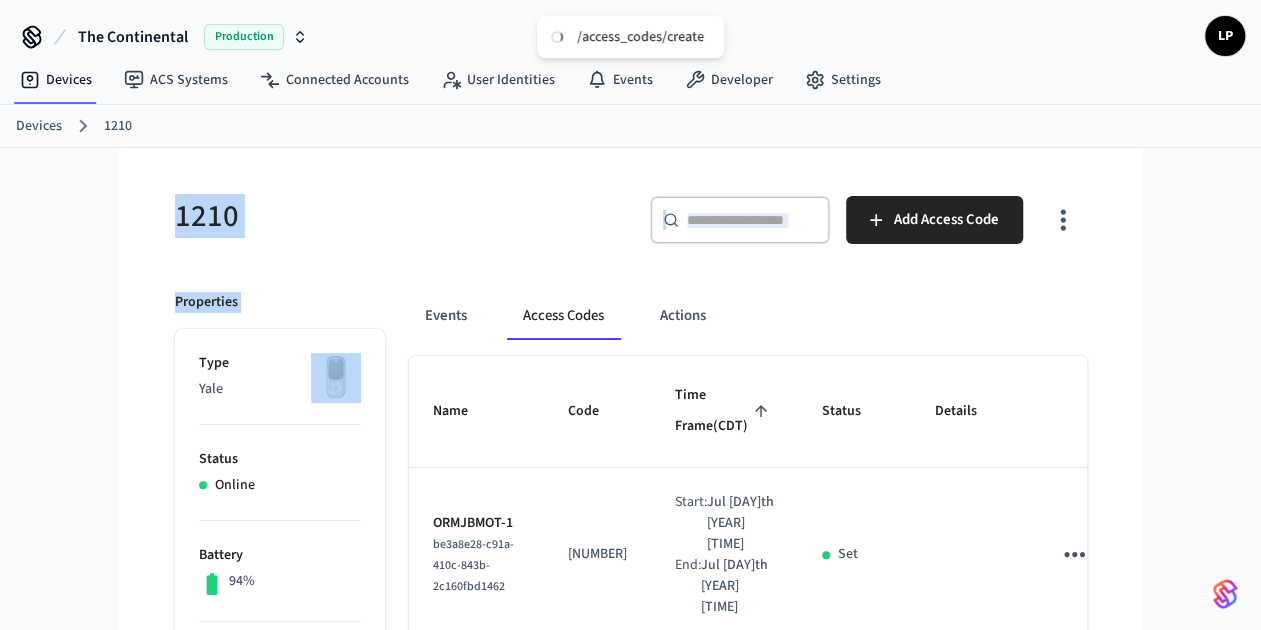 drag, startPoint x: 312, startPoint y: 283, endPoint x: 178, endPoint y: 193, distance: 161.41872 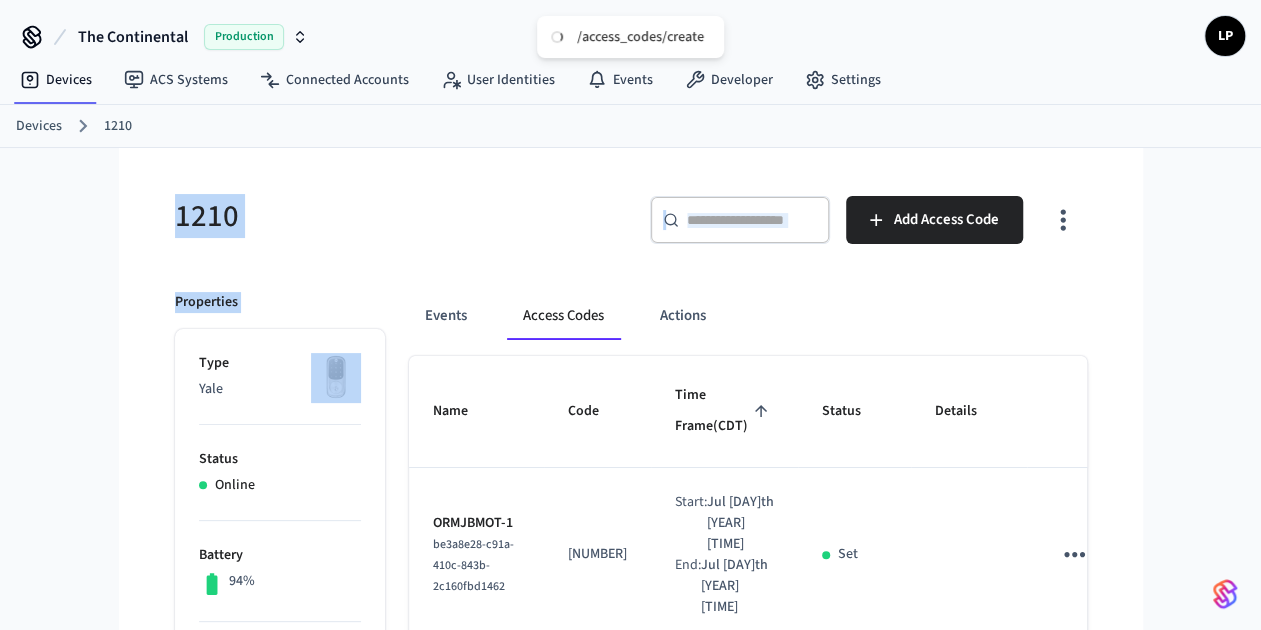 click on "[NUMBER] ​ ​ Add Access Code Properties Type Yale Status Online Battery 94% Lock Status Locked Location The Continental Capabilities access_code lock can remotely lock can remotely unlock can program online access codes ID [UUID] Paired on ( CDT ) [DATE] at [TIME] Connected account [UUID] Custom Metadata Events Access Codes Actions Name Code Time Frame (CDT) Status Details ORMJBMOT-1 [UUID] [NUMBER] Start: Jul [DAY]th [YEAR] [TIME] End: Jul [DAY]th [YEAR] [TIME] Set [NUMBER] Backup Pin [NUMBER] [UUID] [NUMBER] Ongoing Set [NUMBER] Backup Pin [NUMBER] [UUID] [NUMBER] Ongoing Set [NUMBER] HouseKeeping Code [NUMBER] [UUID] [NUMBER] Ongoing Set [NUMBER] HouseKeeping Code [NUMBER] [UUID] [NUMBER] Ongoing Set [NUMBER] HouseKeeping Code [NUMBER] [UUID] [NUMBER] Ongoing Set [NUMBER] HouseKeeping Code [NUMBER] [UUID] [NUMBER] Ongoing" at bounding box center [631, 1233] 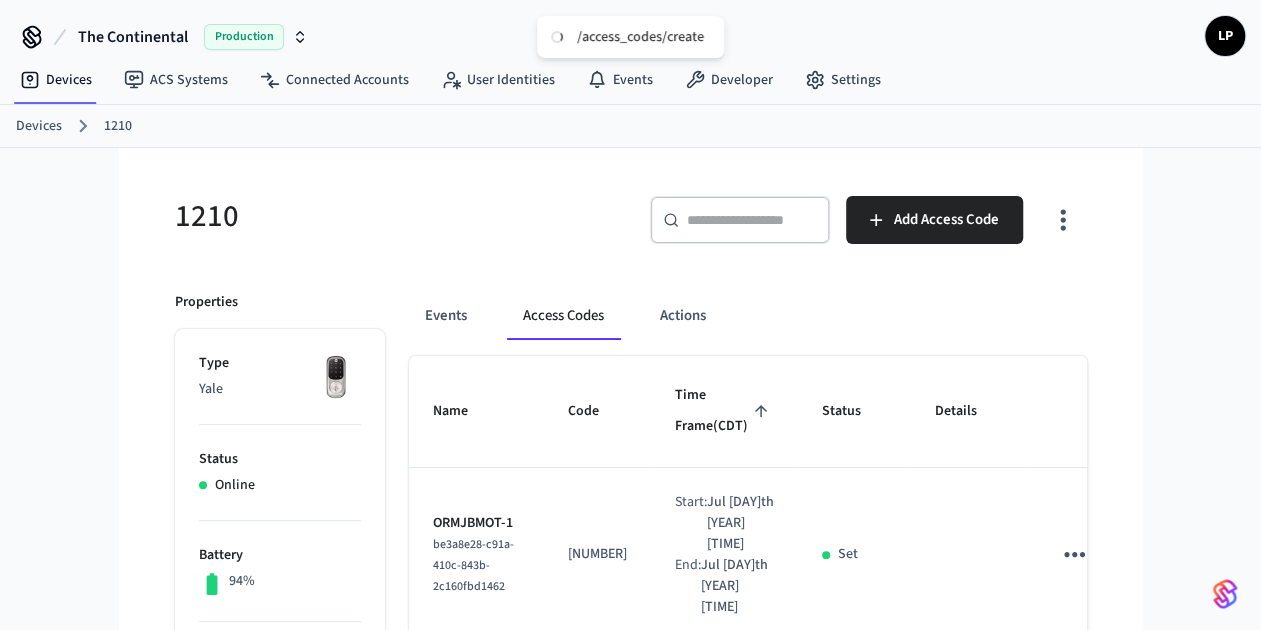click on "1210" at bounding box center (385, 216) 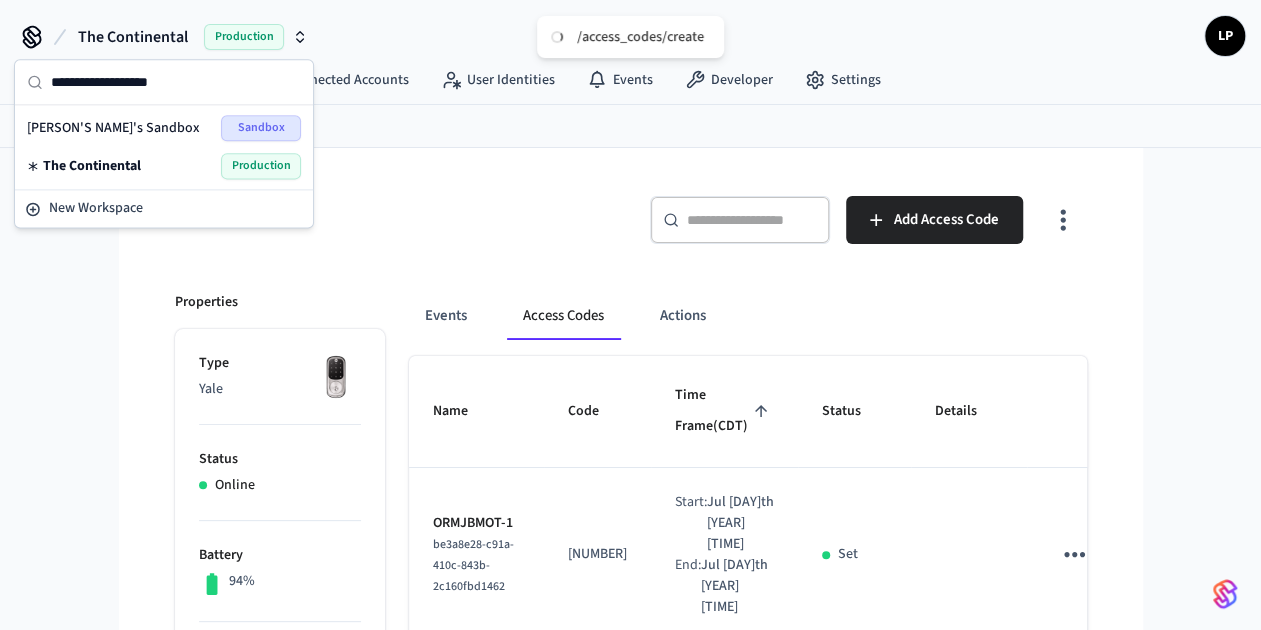 click on "/access_codes/create The Continental Production LP Devices ACS Systems Connected Accounts User Identities Events Developer Settings Devices [NUMBER] [NUMBER] ​ ​ Add Access Code Properties Type Yale Status Online Battery 94% Lock Status Locked Location The Continental Capabilities access_code lock can remotely lock can remotely unlock can program online access codes ID [UUID] Paired on ( CDT ) [DATE] at [TIME] Connected account [UUID] Custom Metadata Events Access Codes Actions Name Code Time Frame (CDT) Status Details ORMJBMOT-1 [UUID] [NUMBER] Start: Jul [DAY]th [YEAR] [TIME] End: Jul [DAY]th [YEAR] [TIME] Set [NUMBER] Backup Pin [NUMBER] [UUID] [NUMBER] Ongoing Set [NUMBER] Backup Pin [NUMBER] [UUID] [NUMBER] Ongoing Set [NUMBER] HouseKeeping Code [NUMBER] [UUID] [NUMBER] Ongoing Set [NUMBER] HouseKeeping Code [NUMBER] [UUID] [NUMBER] Ongoing Set [NUMBER] Set [NUMBER]" at bounding box center [630, 1147] 